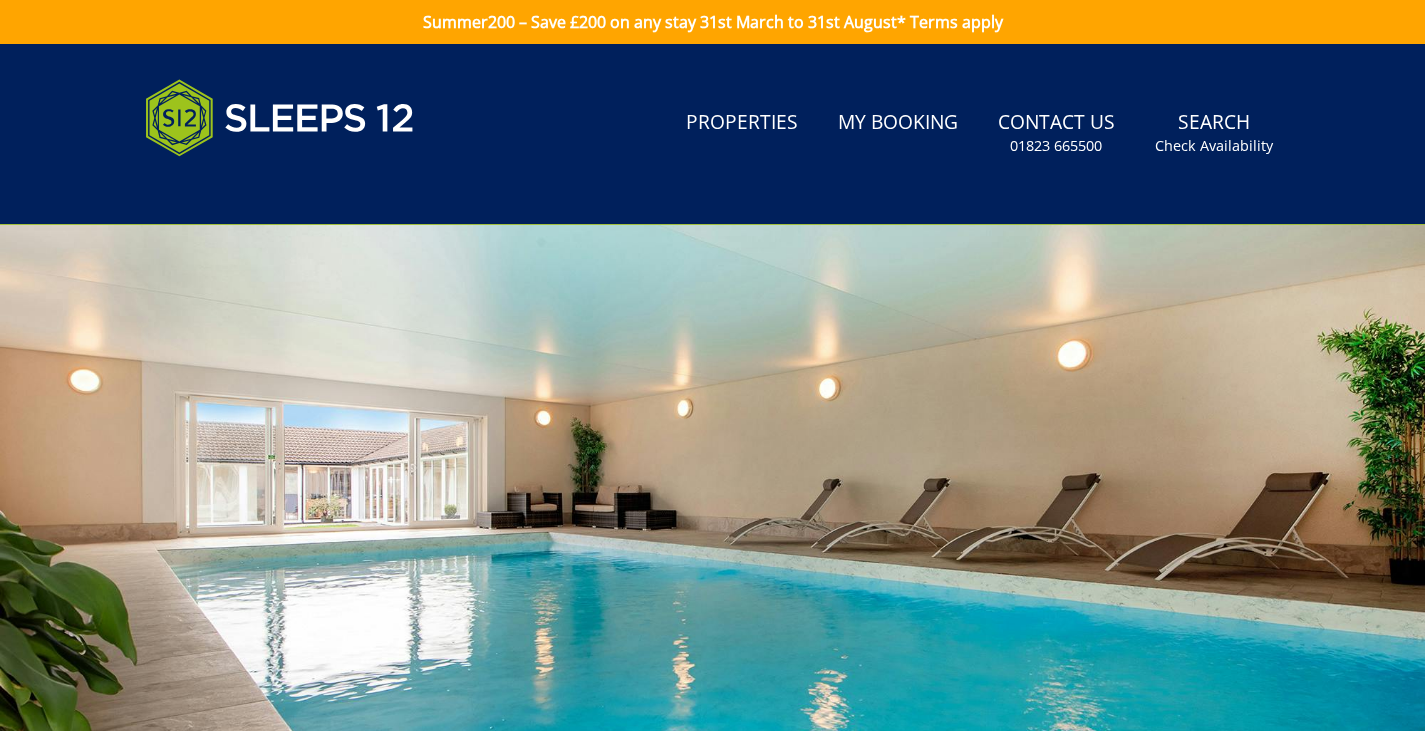scroll, scrollTop: 0, scrollLeft: 0, axis: both 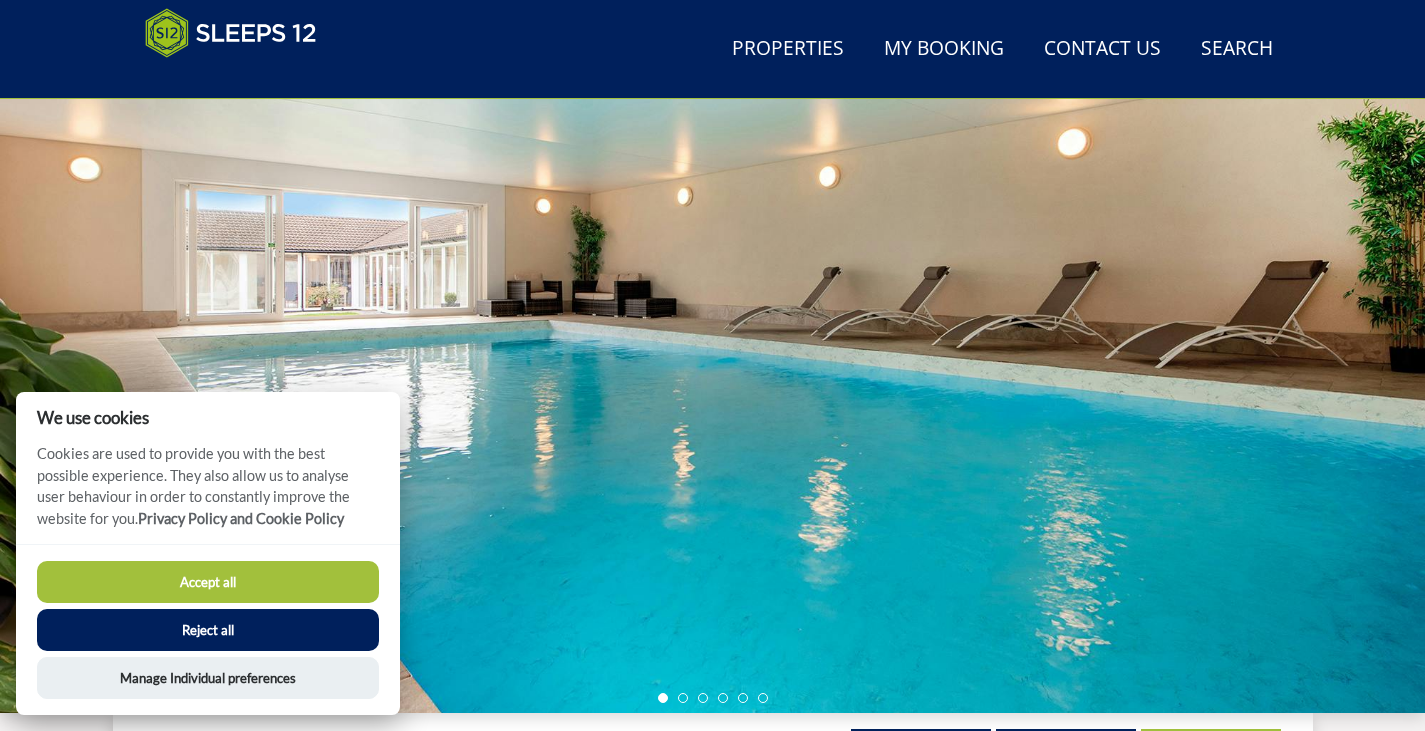click on "Accept all" at bounding box center (208, 582) 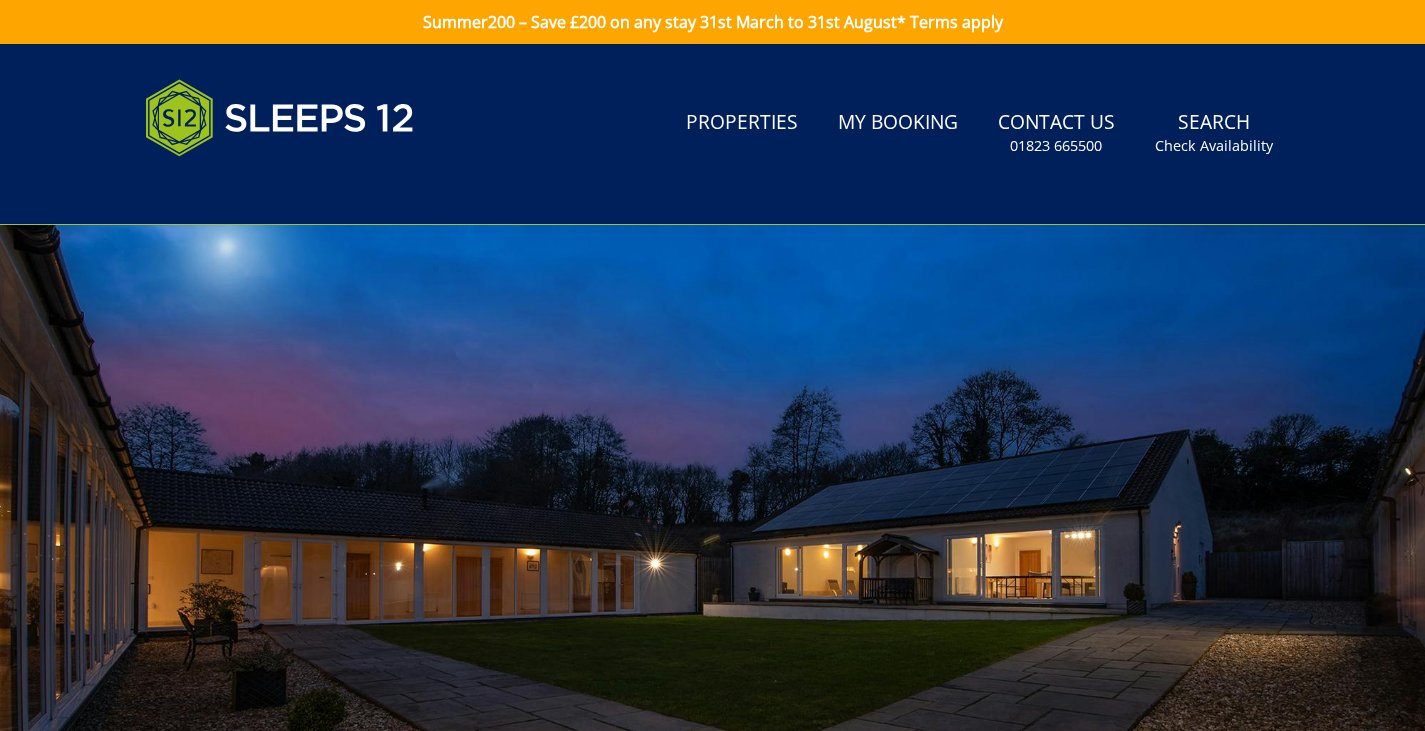 scroll, scrollTop: 212, scrollLeft: 0, axis: vertical 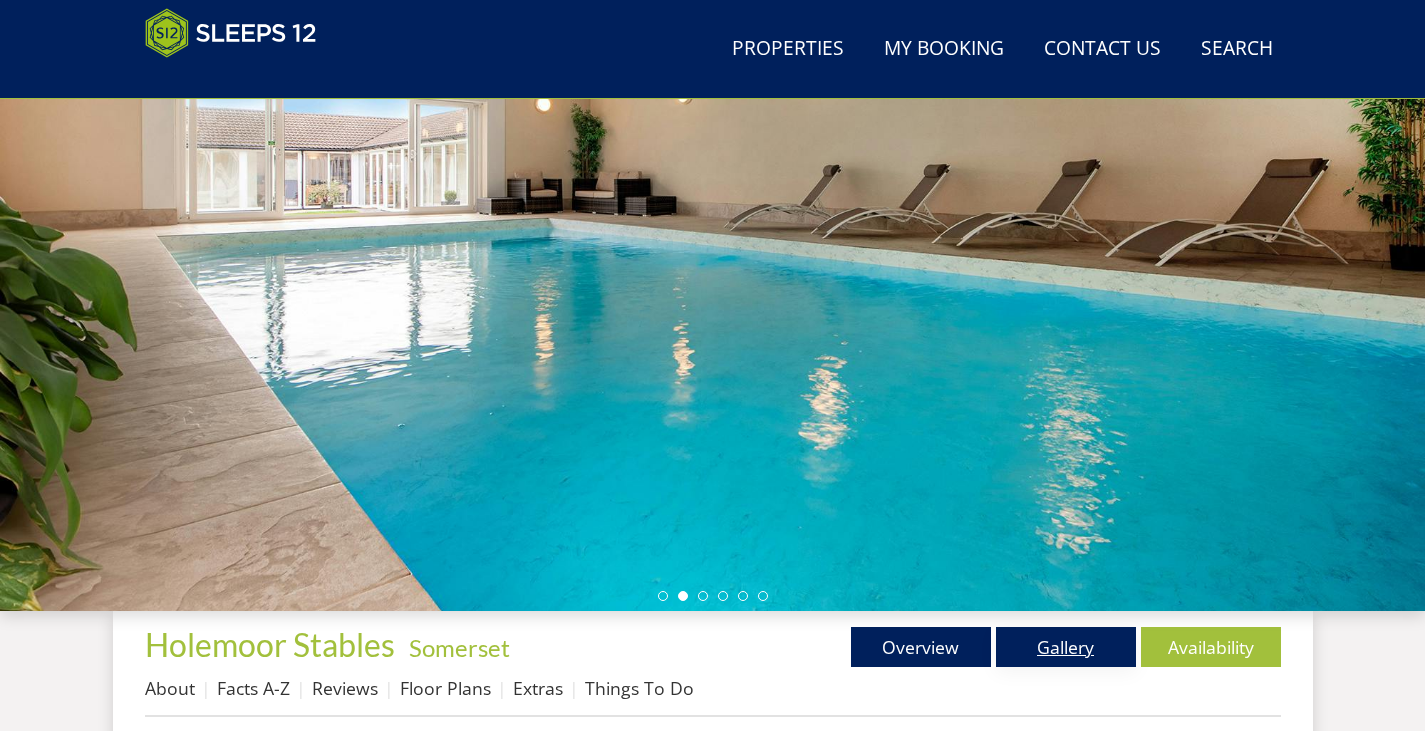 click on "Gallery" at bounding box center (1066, 647) 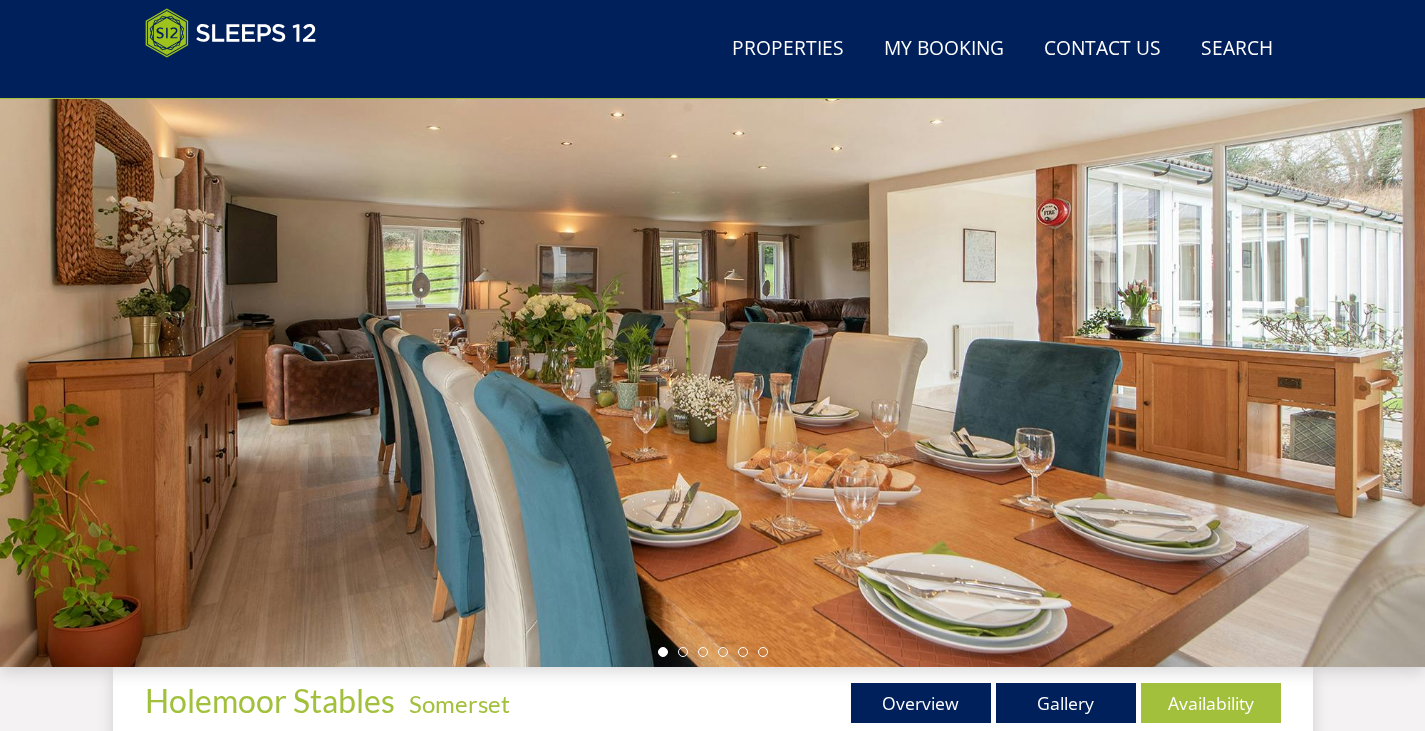 scroll, scrollTop: 184, scrollLeft: 0, axis: vertical 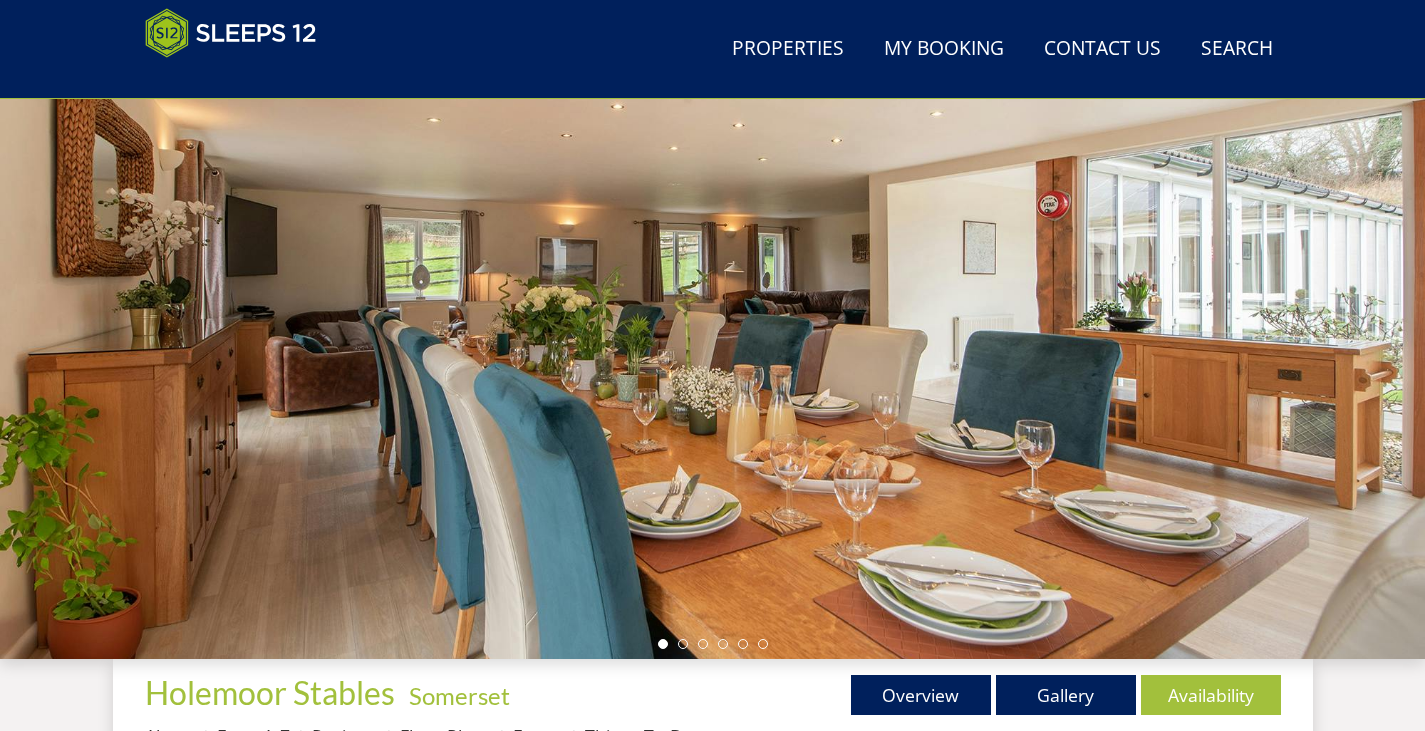 click at bounding box center (712, 309) 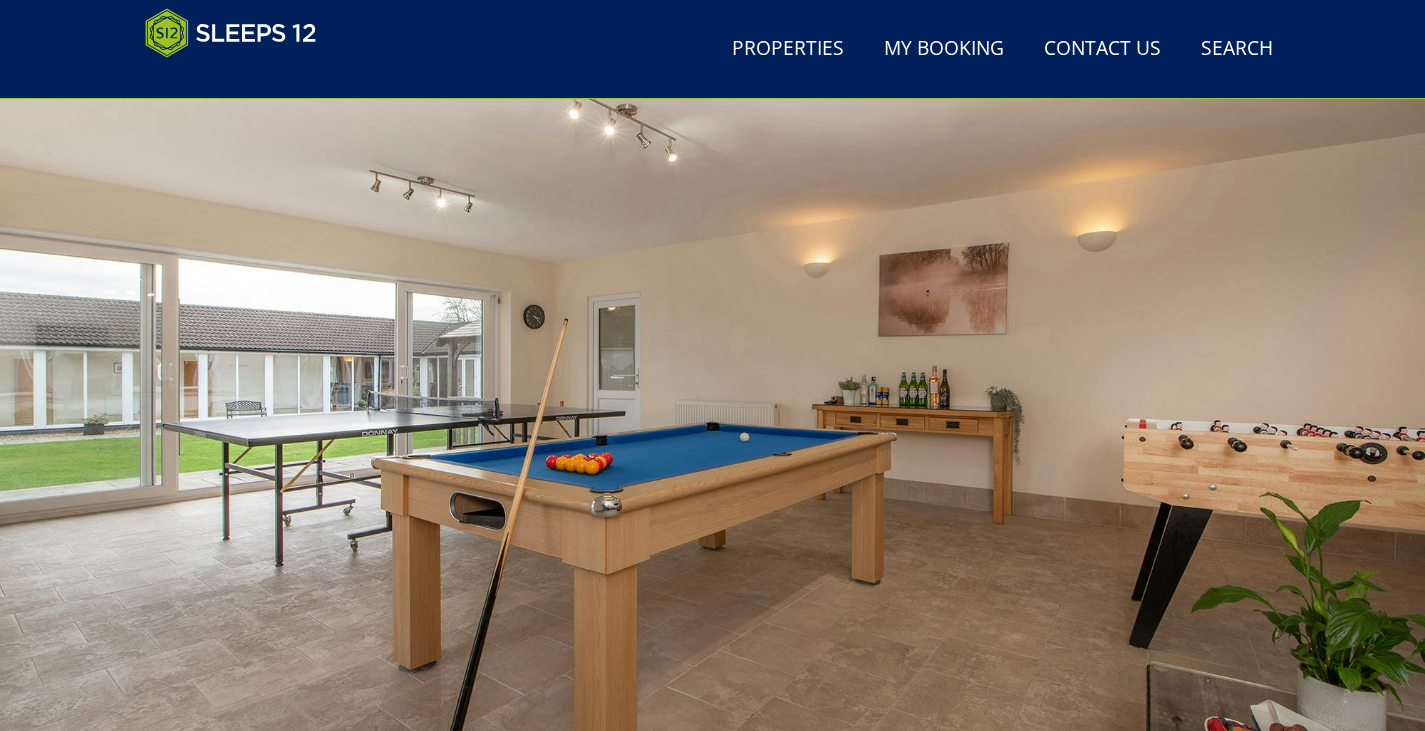 scroll, scrollTop: 190, scrollLeft: 0, axis: vertical 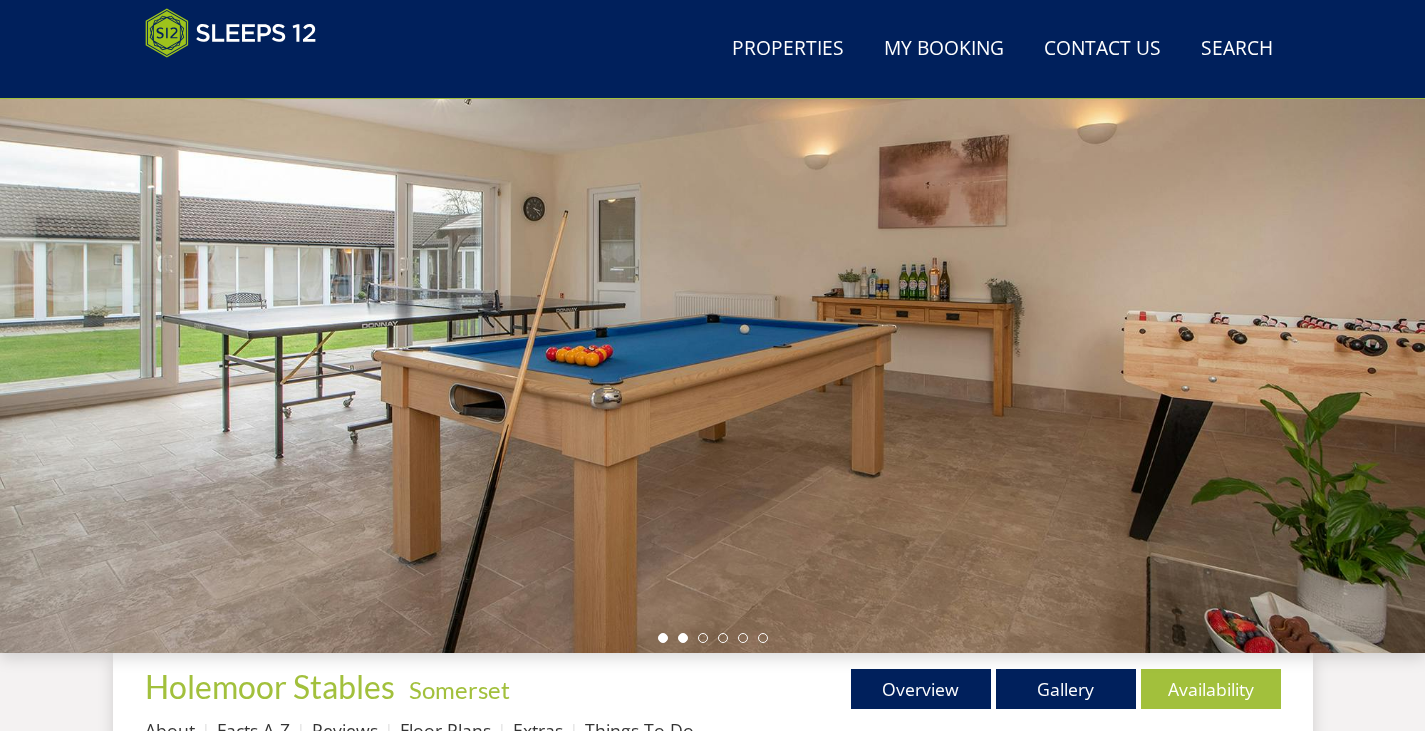 click at bounding box center [663, 638] 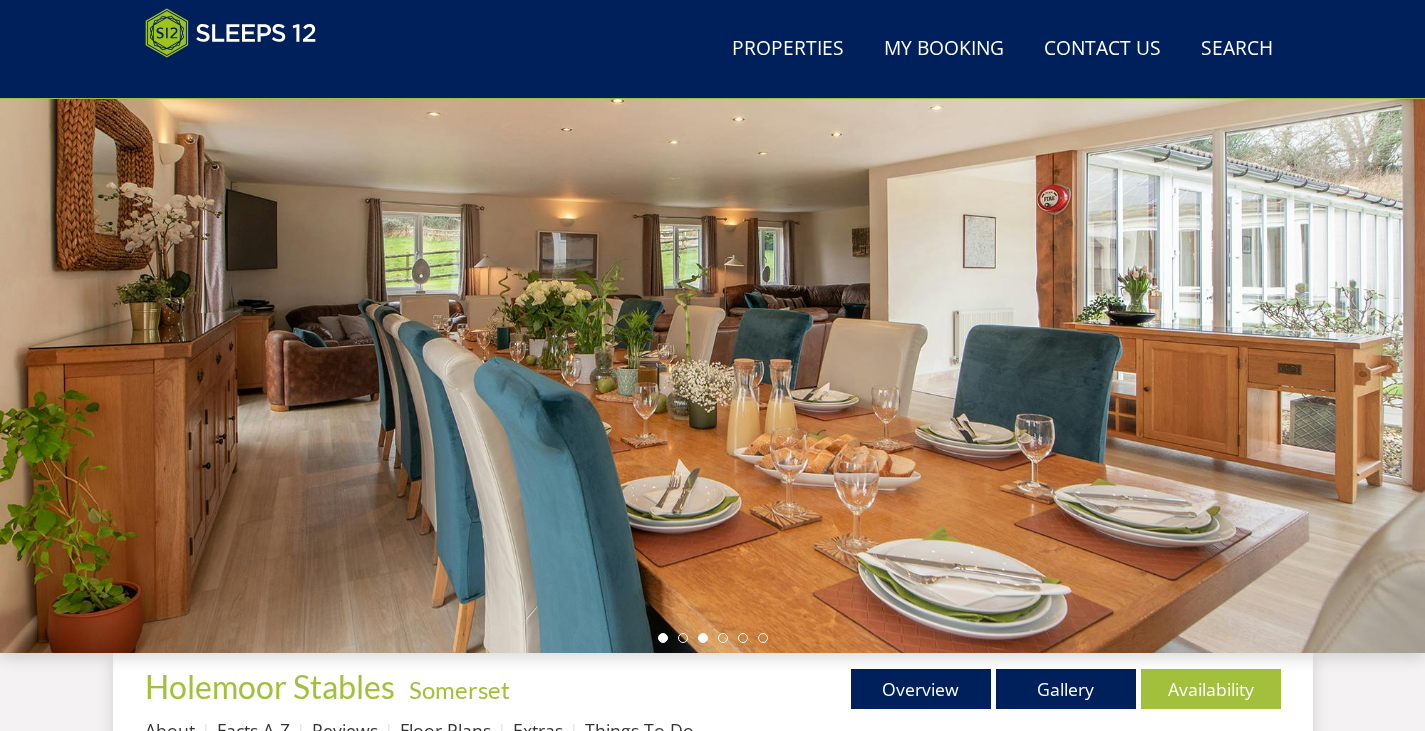 click at bounding box center [703, 638] 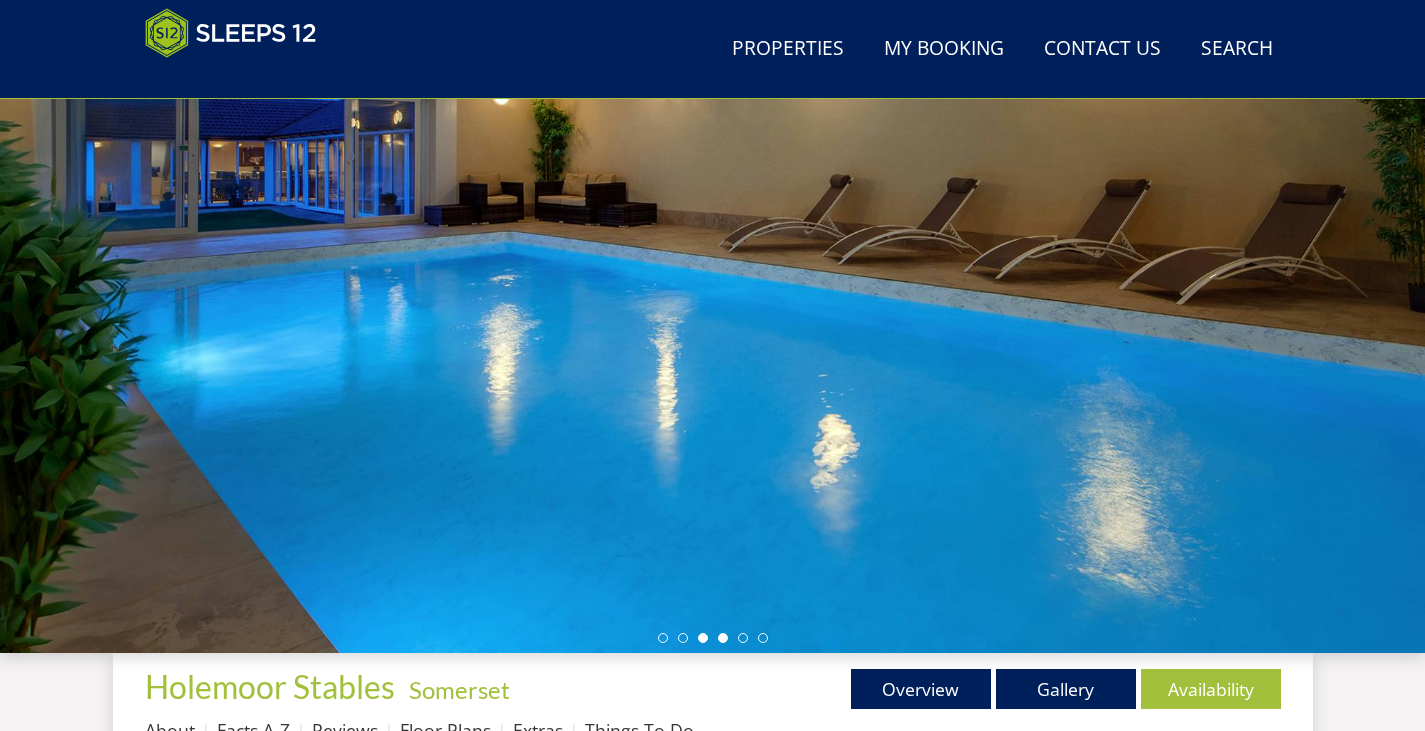 click at bounding box center [723, 638] 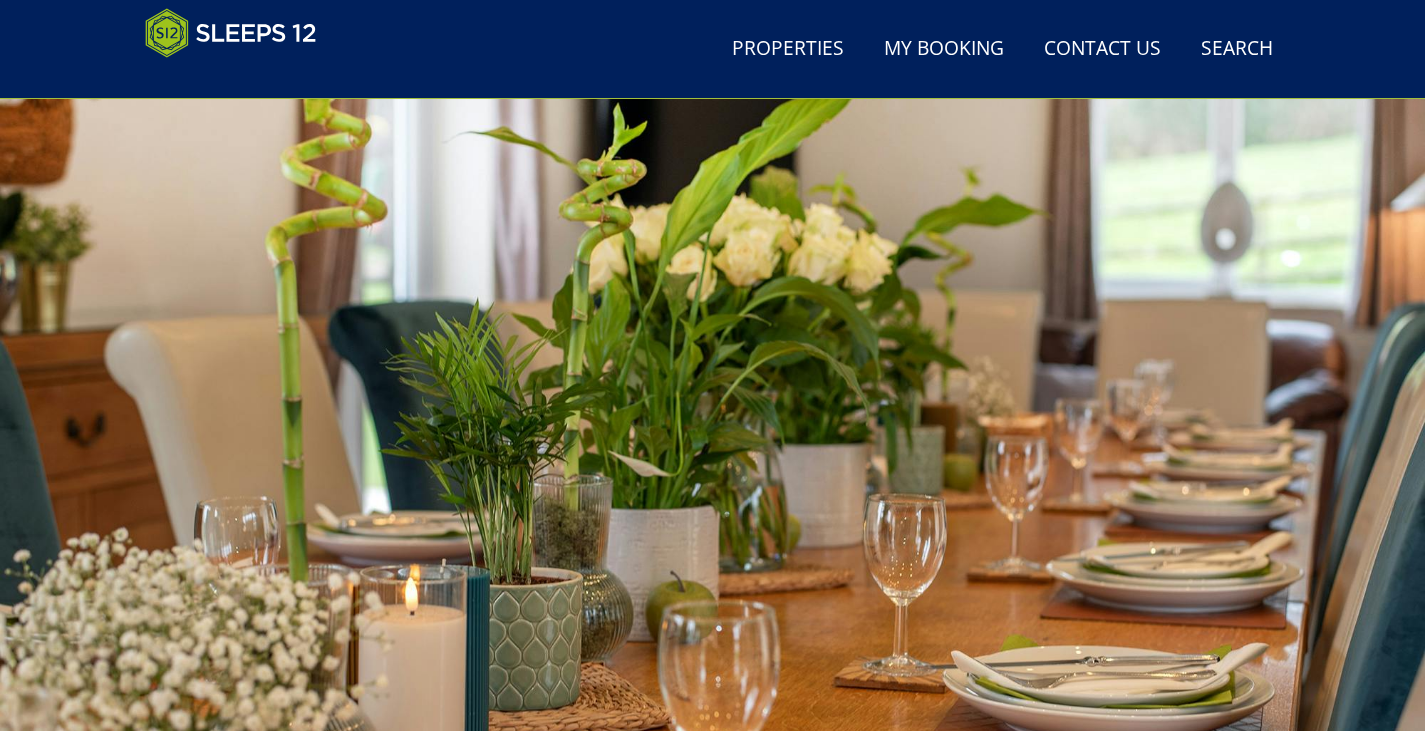 scroll, scrollTop: 0, scrollLeft: 0, axis: both 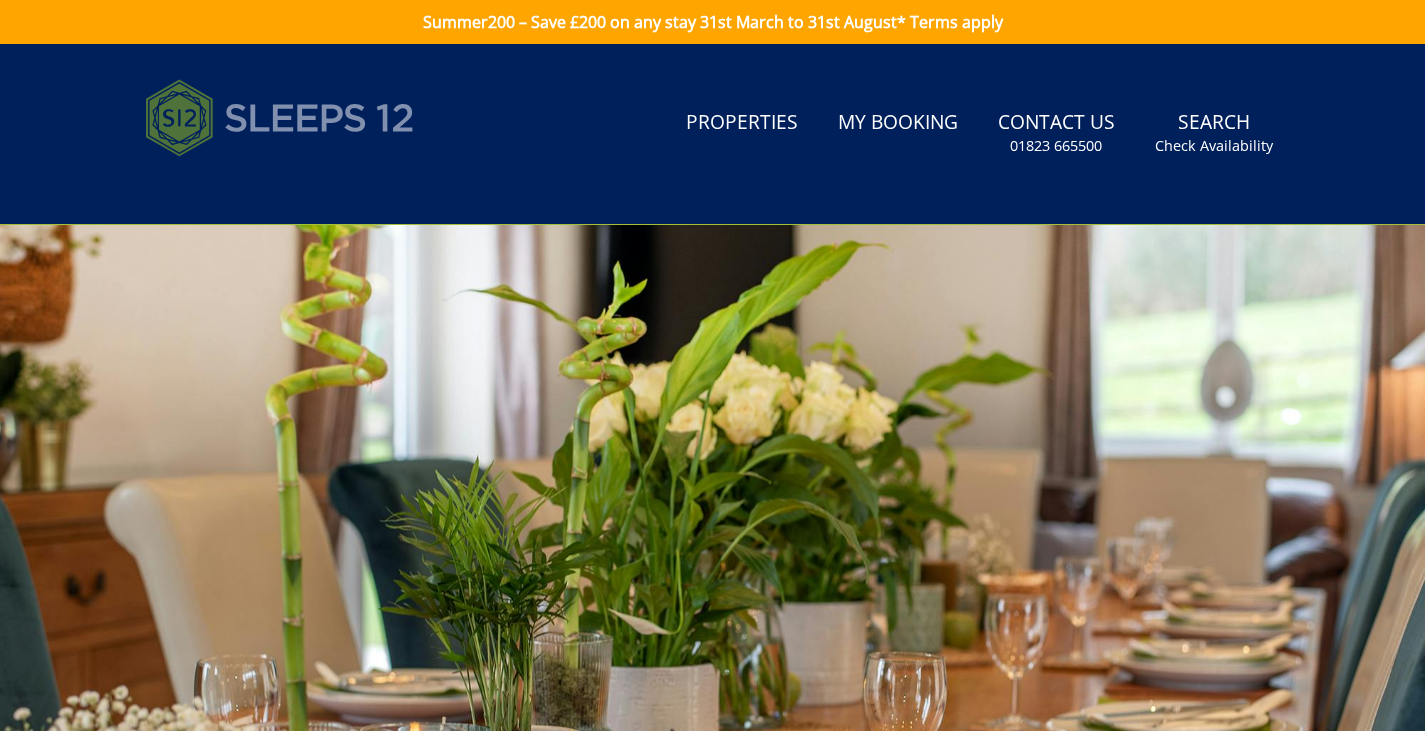 click at bounding box center (280, 118) 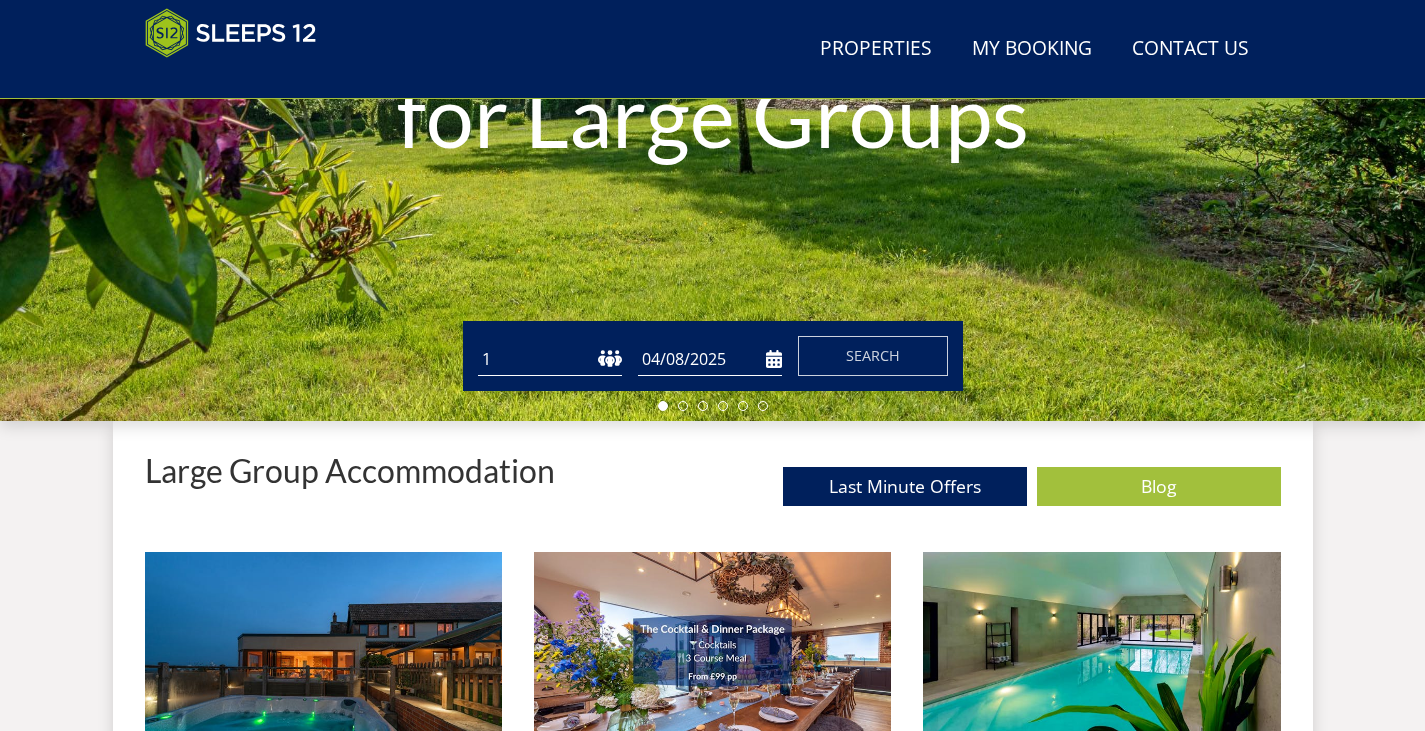 scroll, scrollTop: 419, scrollLeft: 0, axis: vertical 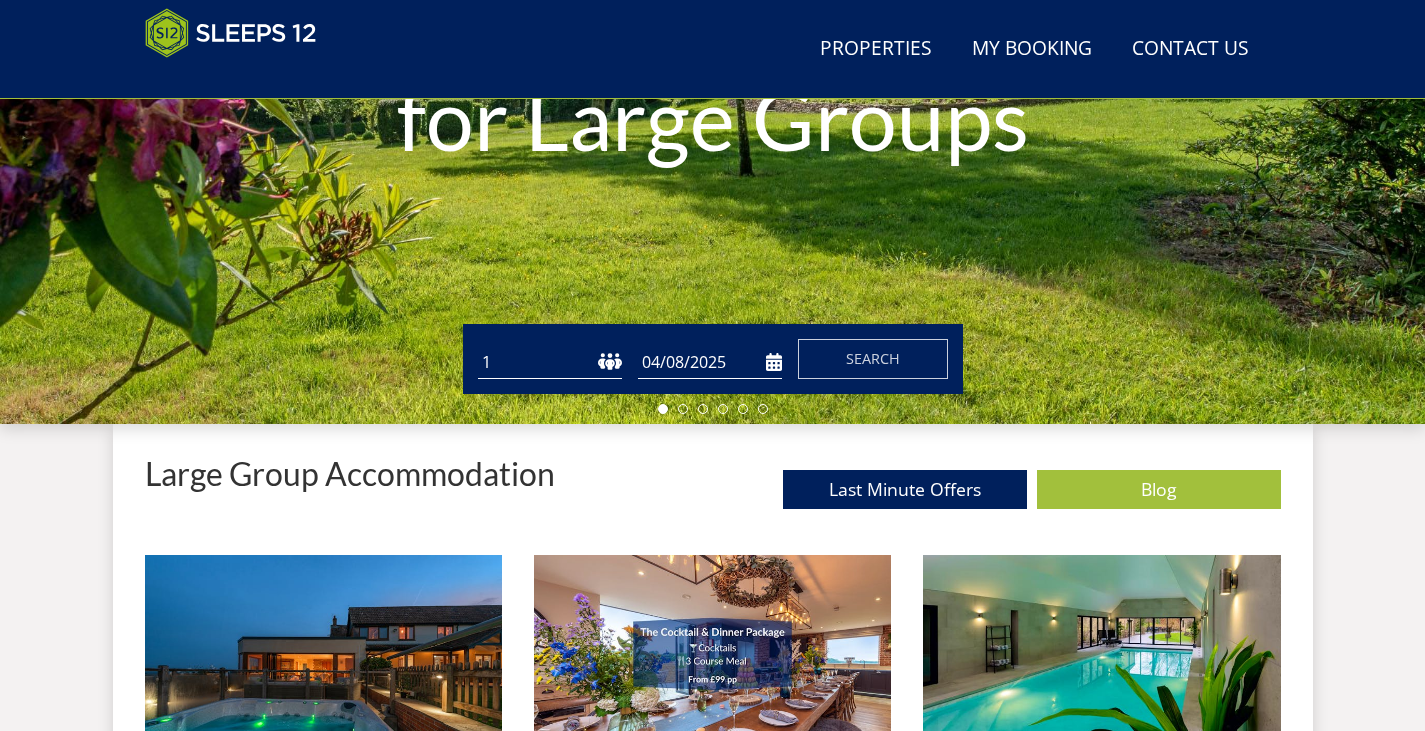 click on "04/08/2025" at bounding box center (710, 362) 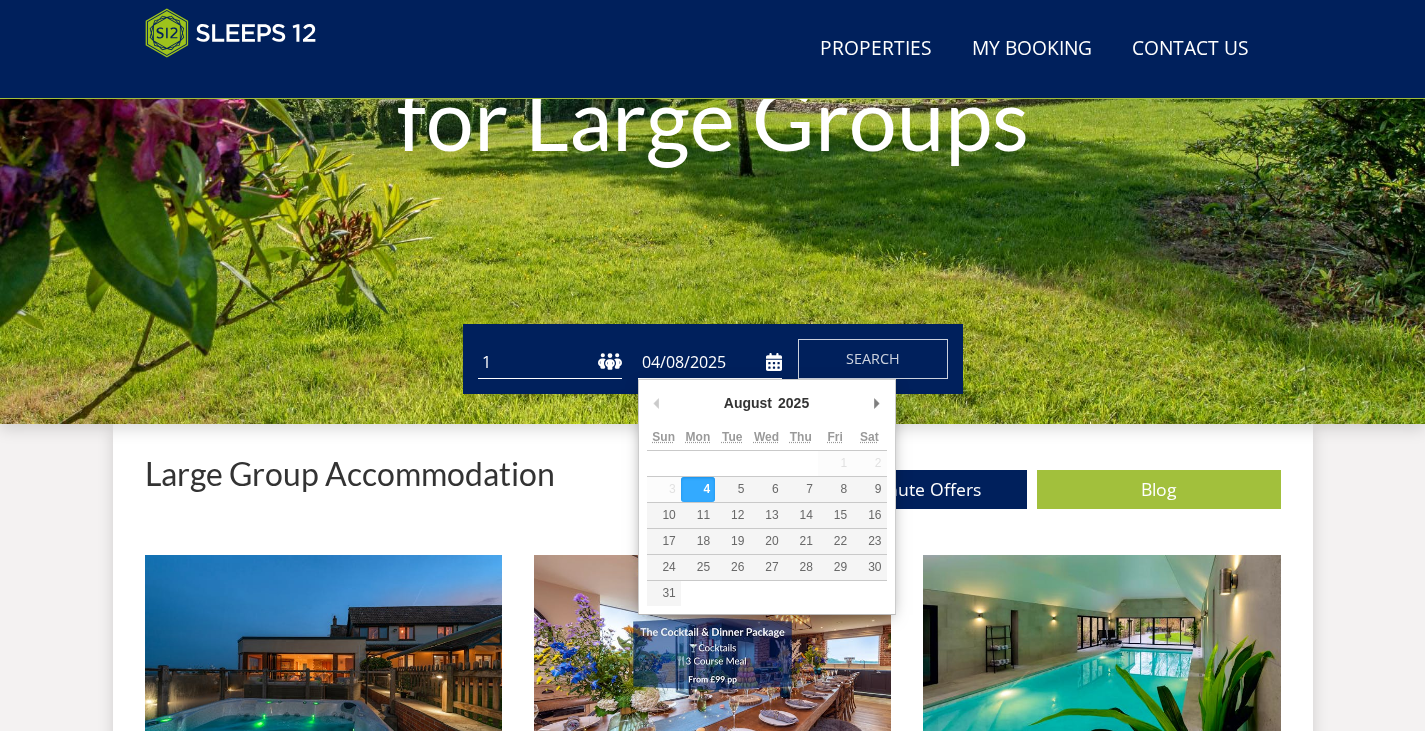 scroll, scrollTop: 519, scrollLeft: 0, axis: vertical 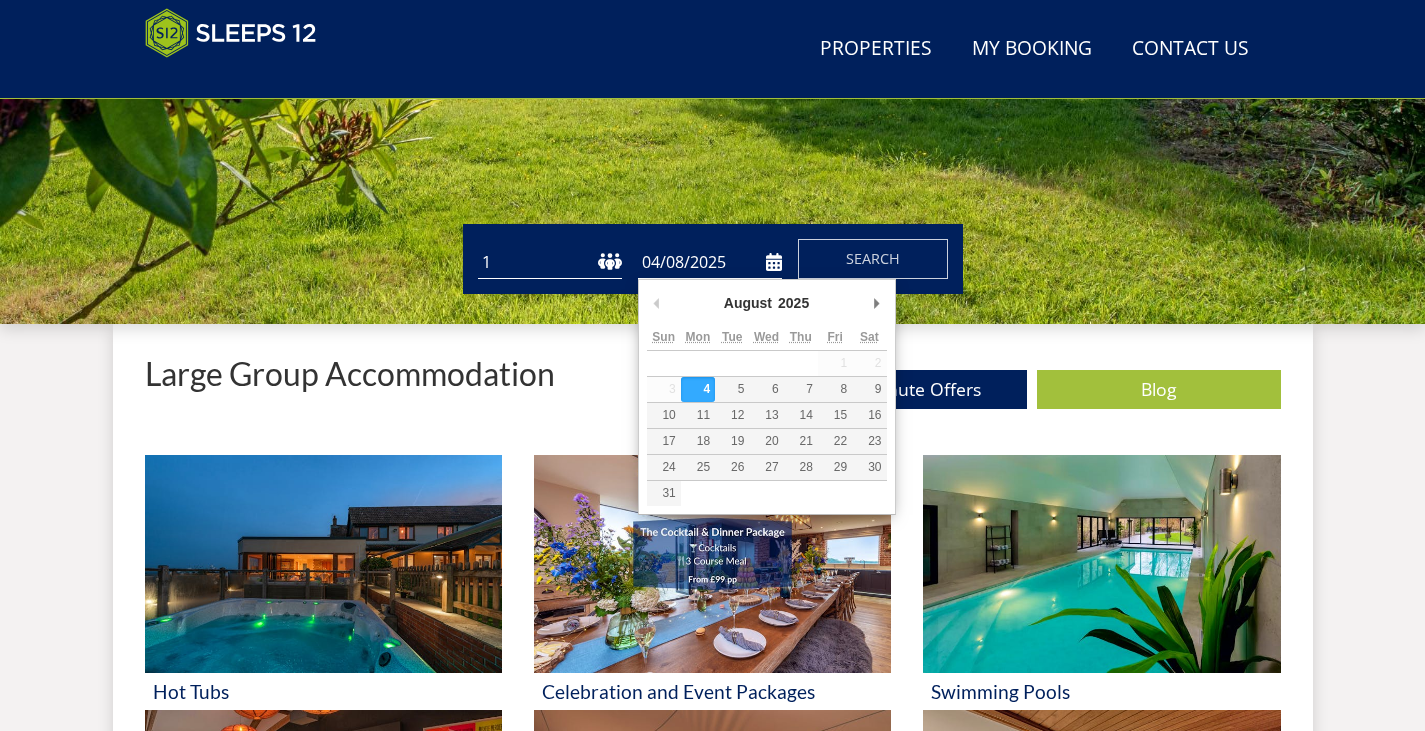 click on "Search
Menu
Properties
My Booking
Contact Us  [PHONE]
Search  Check Availability
Guests
1
2
3
4
5
6
7
8
9
10
11
12
13
14
15
16
17
18
19
20
21
22
23
24
25
26
27
28
29
30
31
32
Date
[DATE]
Search
Stunning Holiday Homes for Large Groups
Stunning Holiday Homes for Large Groups" at bounding box center [712, 1054] 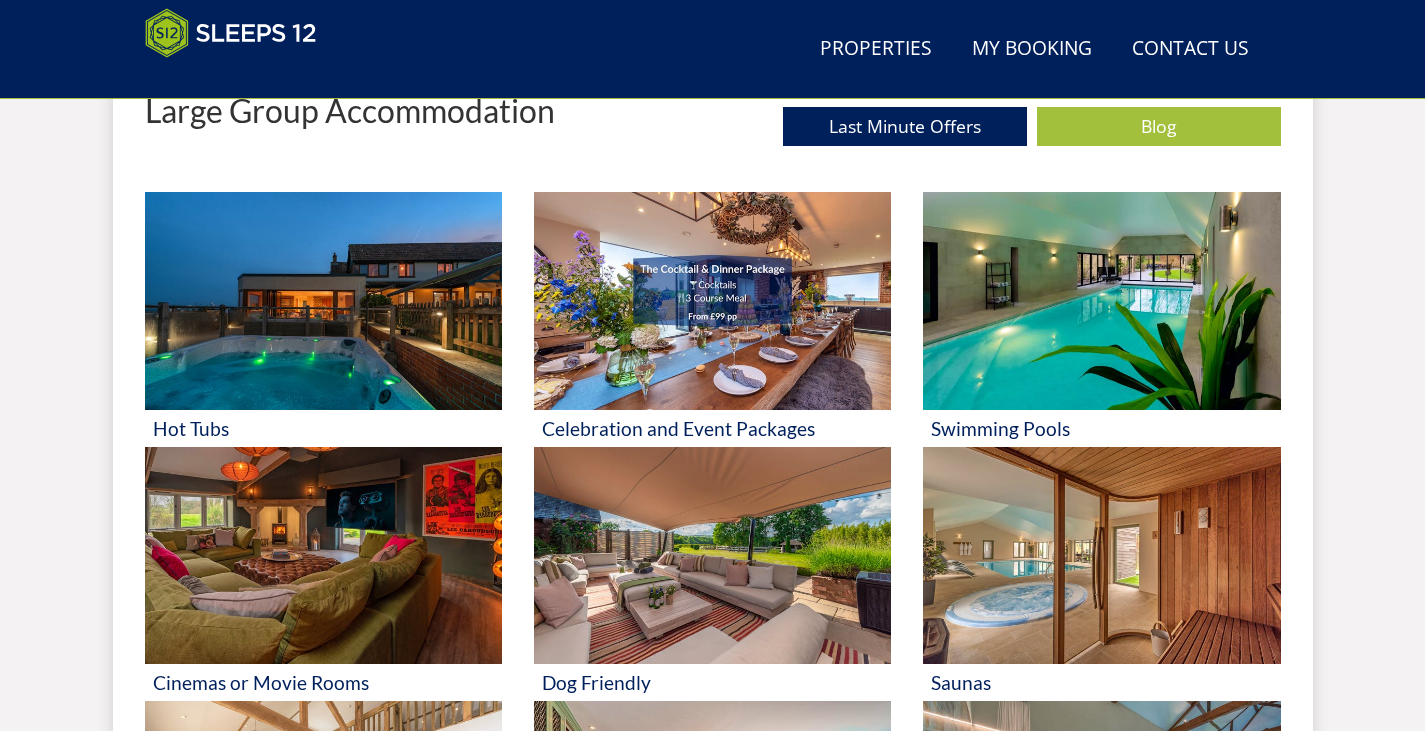 scroll, scrollTop: 619, scrollLeft: 0, axis: vertical 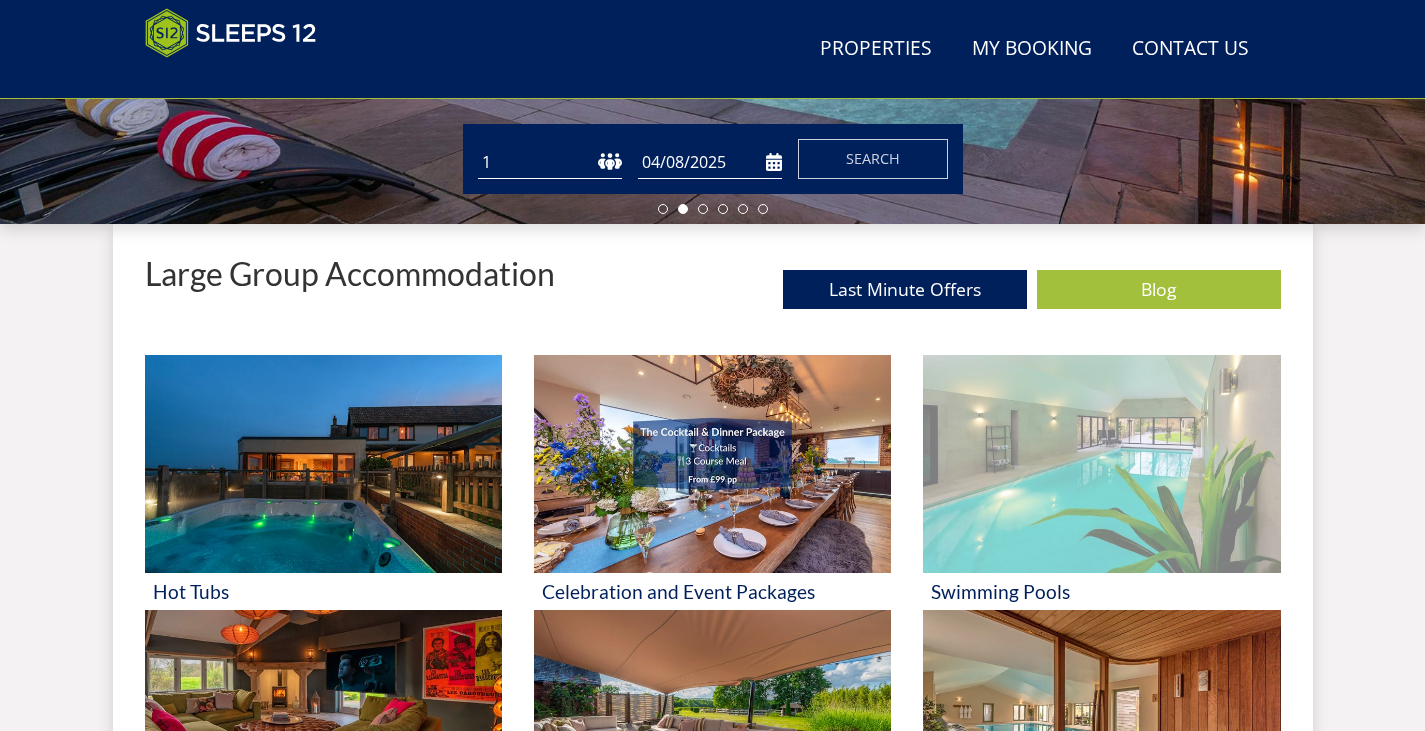 click at bounding box center [1101, 464] 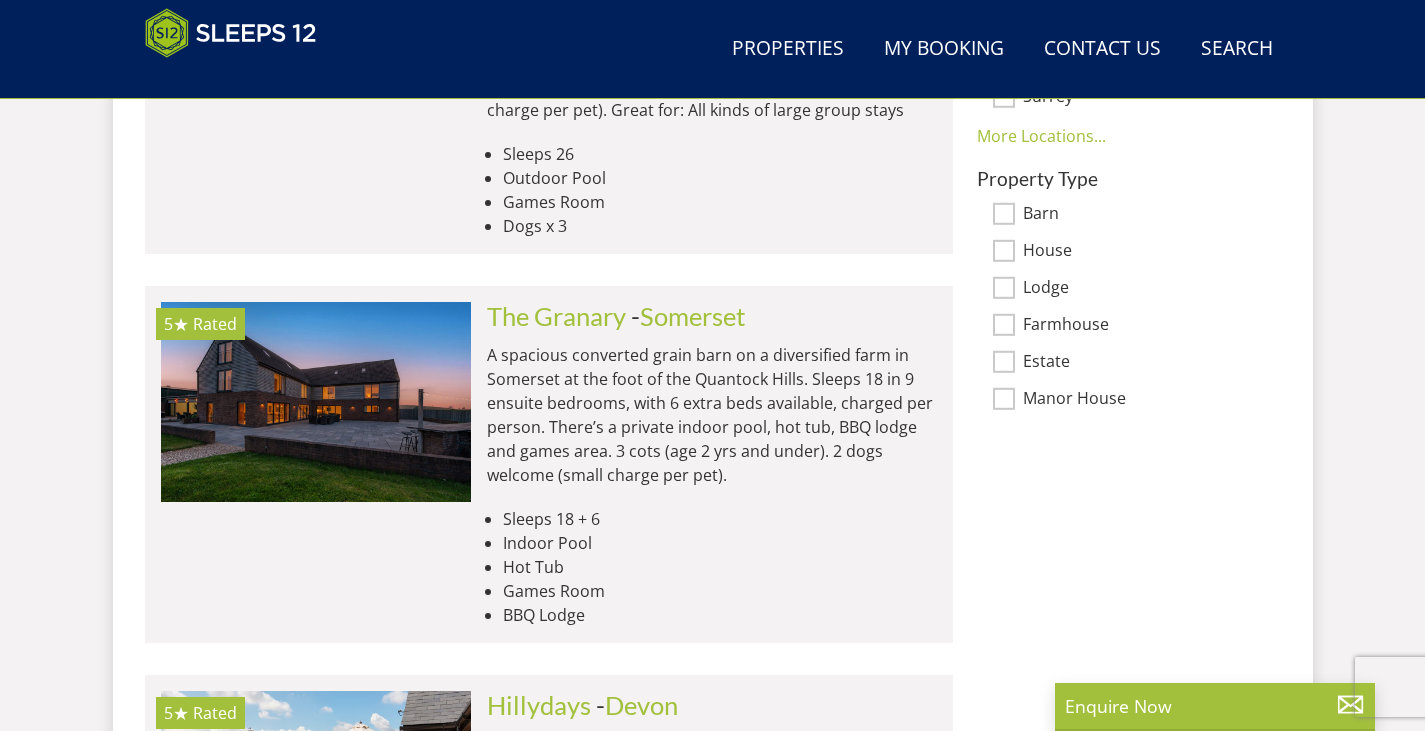 scroll, scrollTop: 1594, scrollLeft: 0, axis: vertical 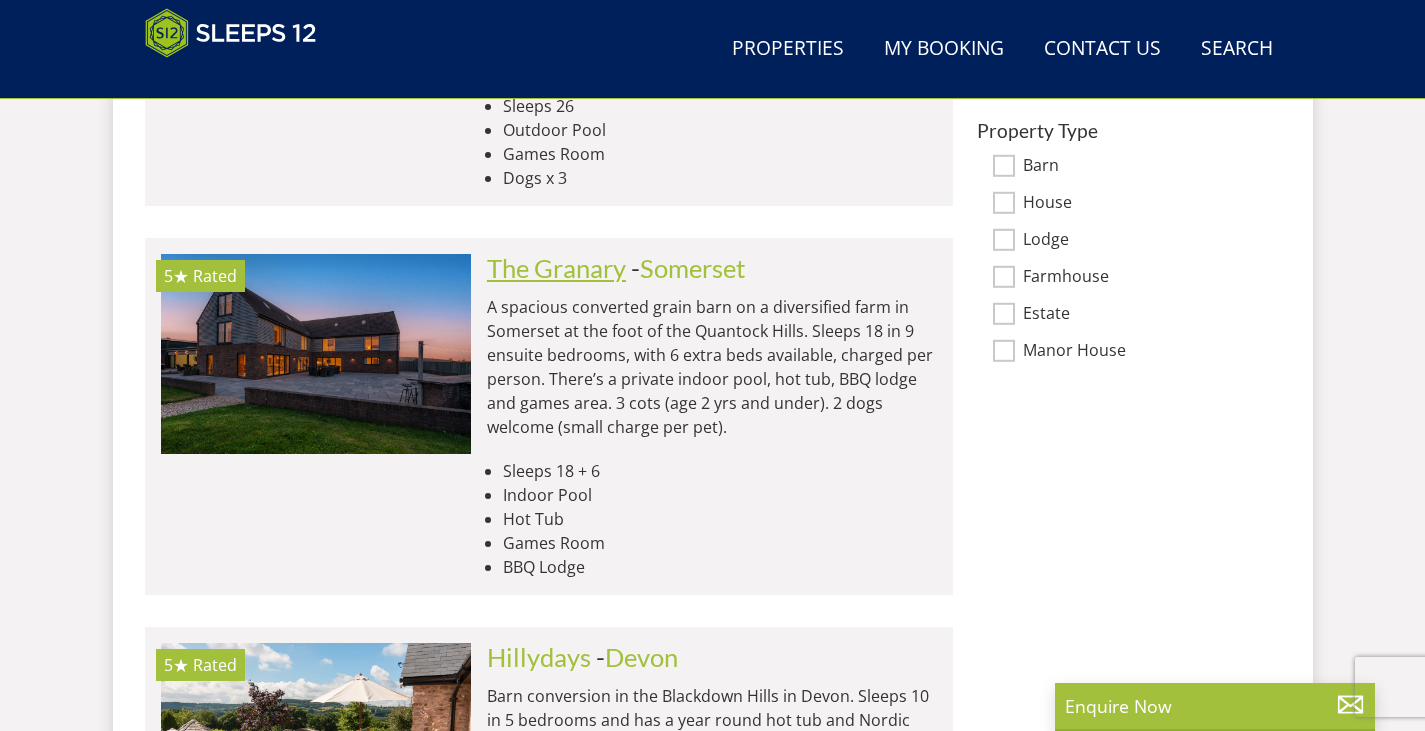 click on "The Granary" at bounding box center (556, 268) 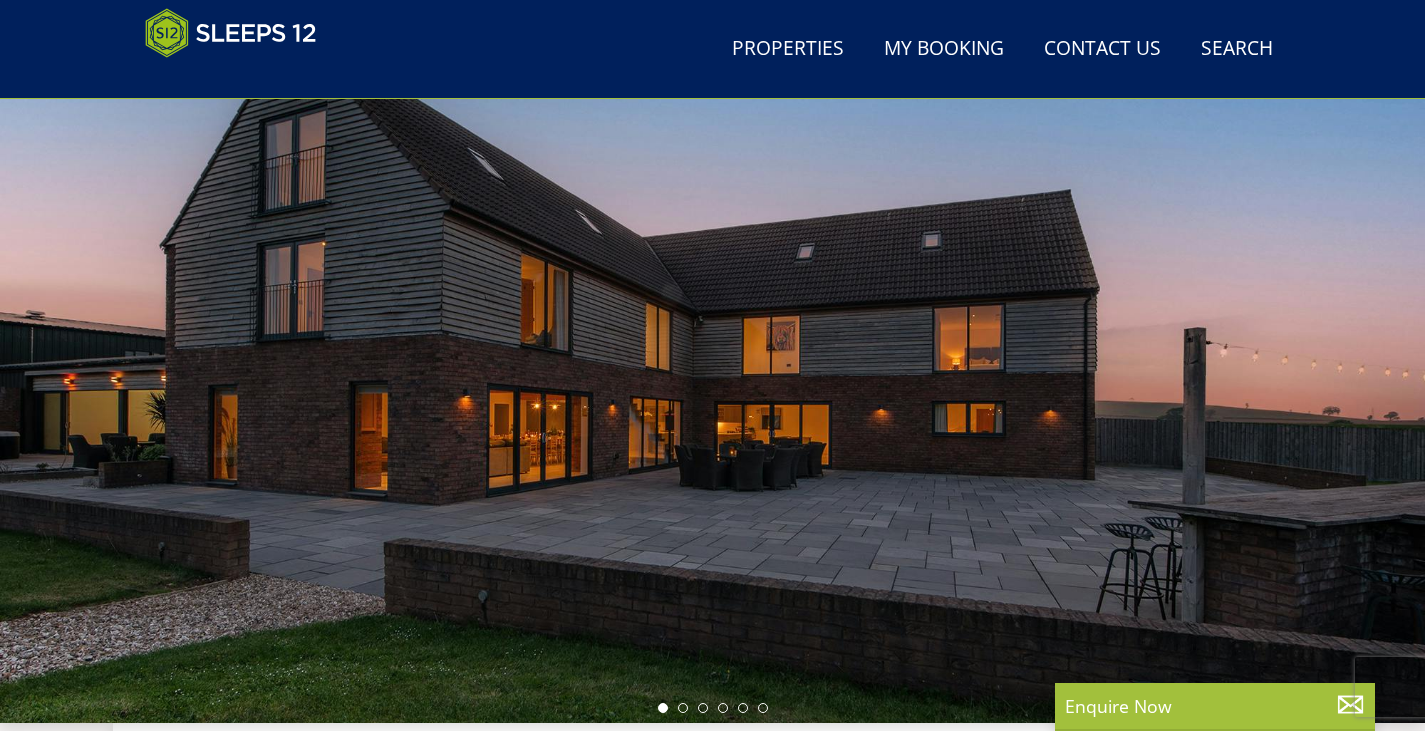 scroll, scrollTop: 298, scrollLeft: 0, axis: vertical 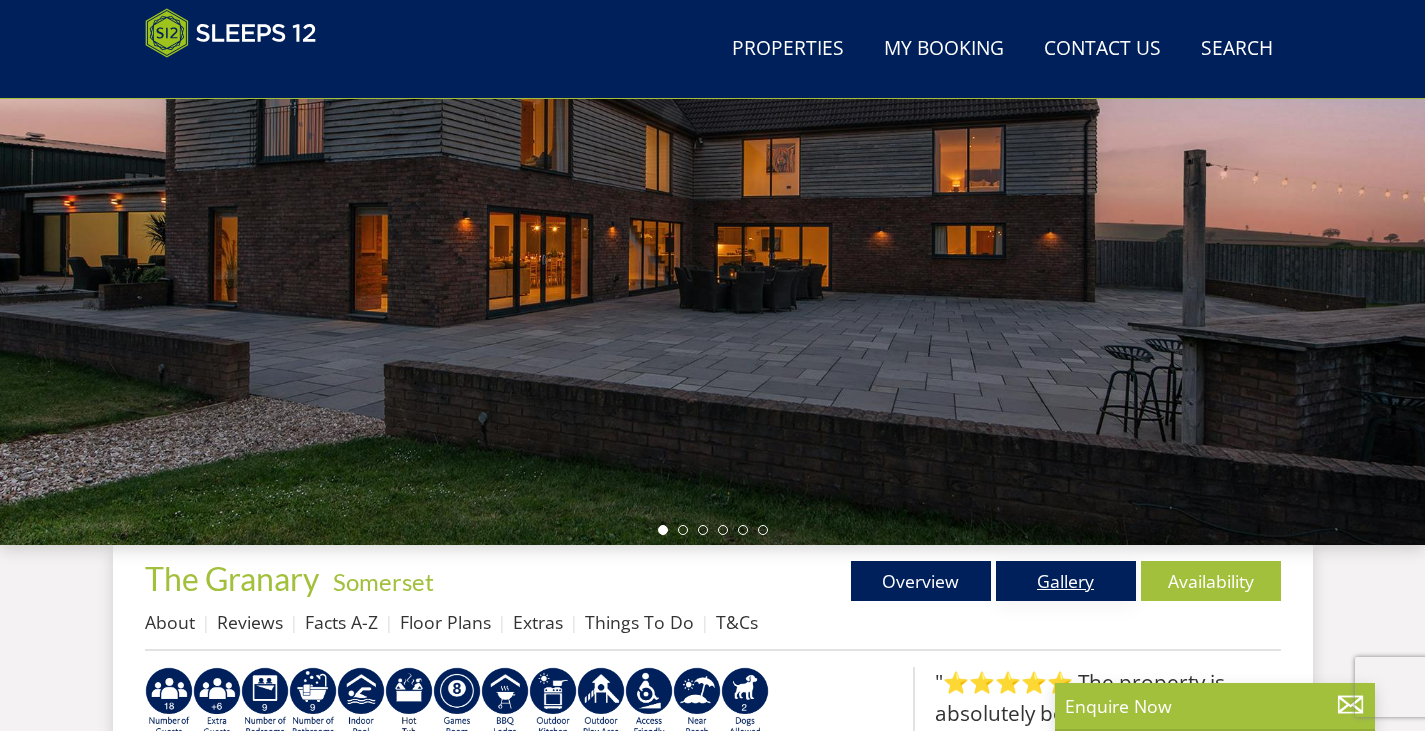 click on "Gallery" at bounding box center [1066, 581] 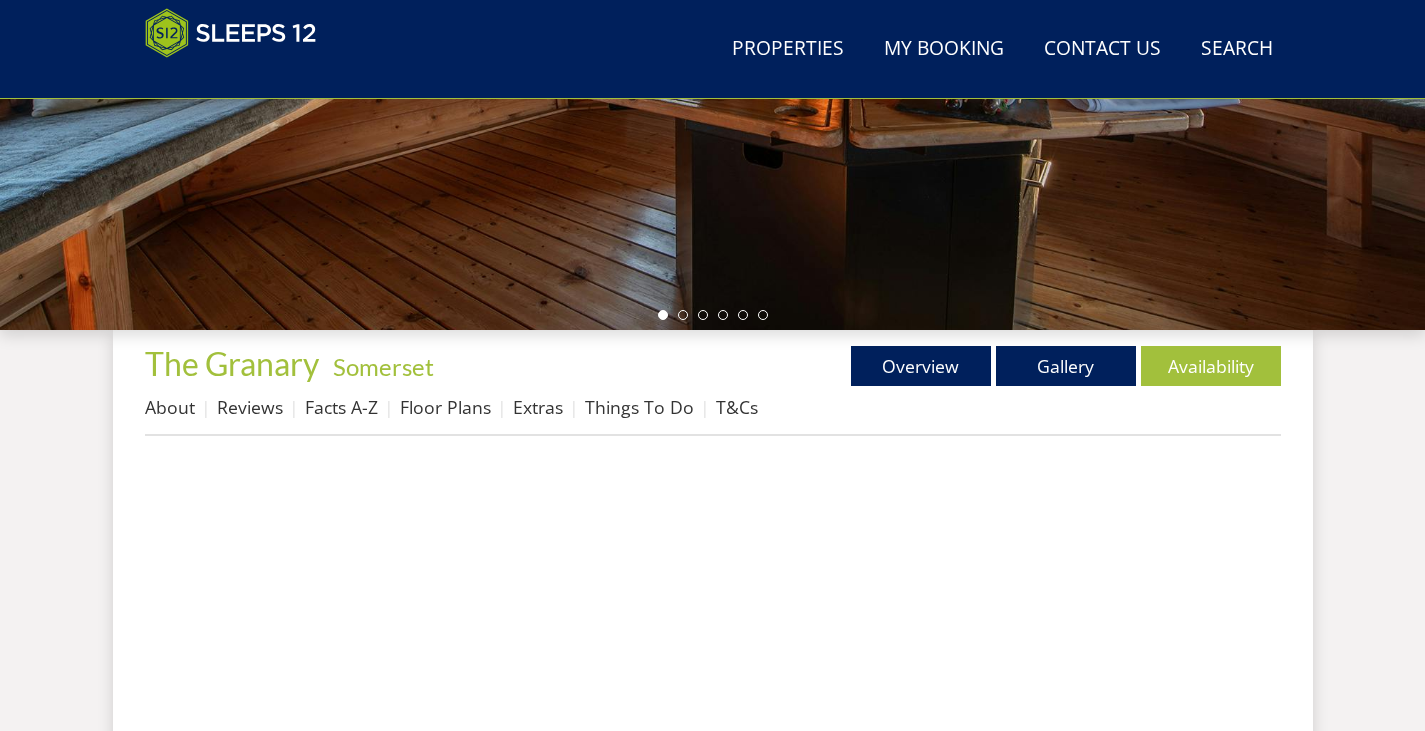 scroll, scrollTop: 600, scrollLeft: 0, axis: vertical 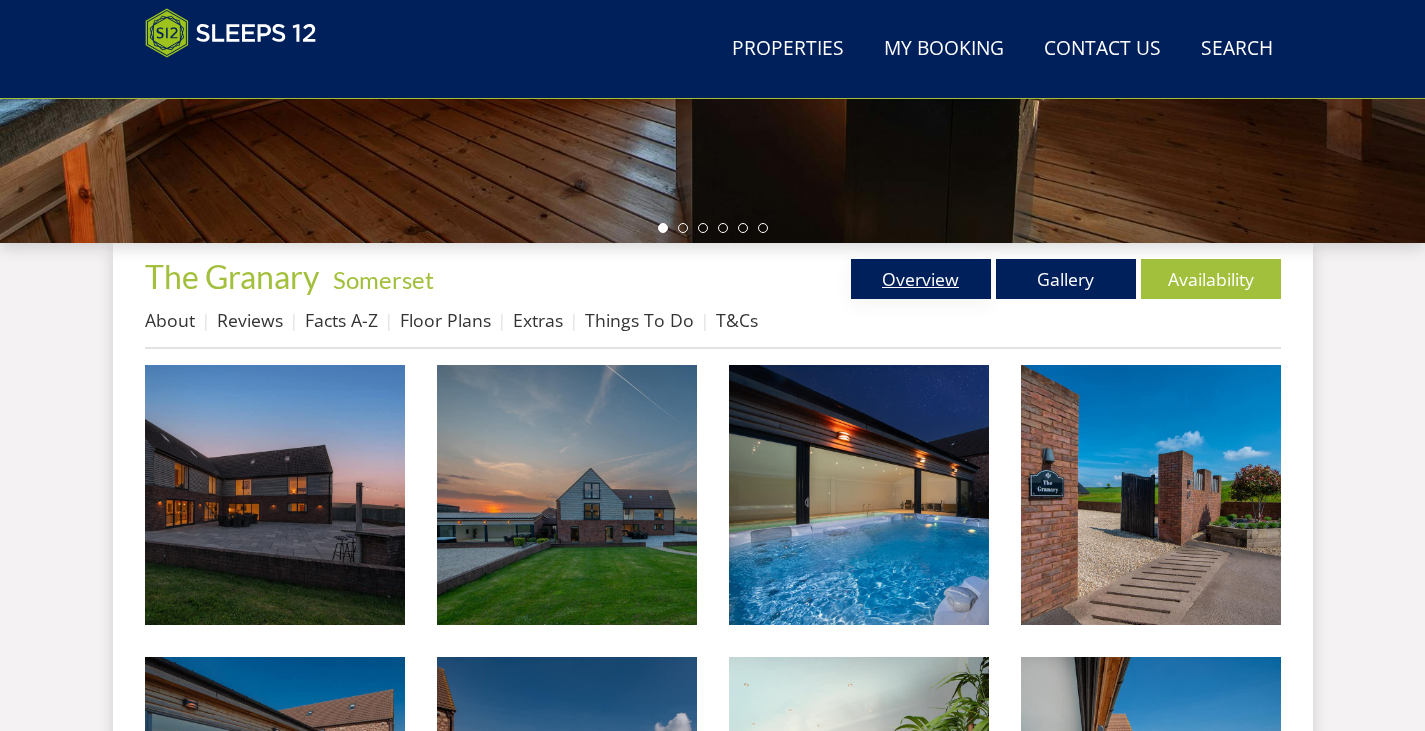 click on "Overview" at bounding box center (921, 279) 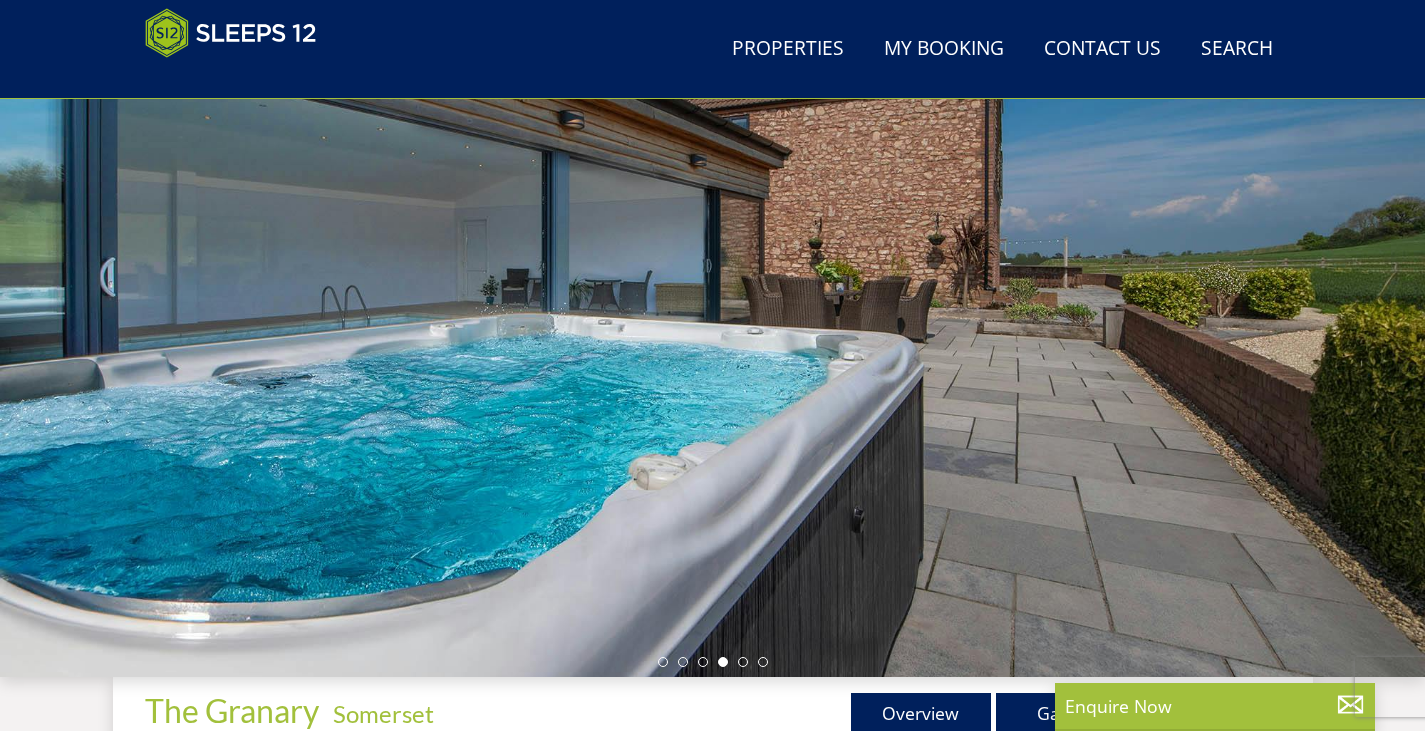 scroll, scrollTop: 174, scrollLeft: 0, axis: vertical 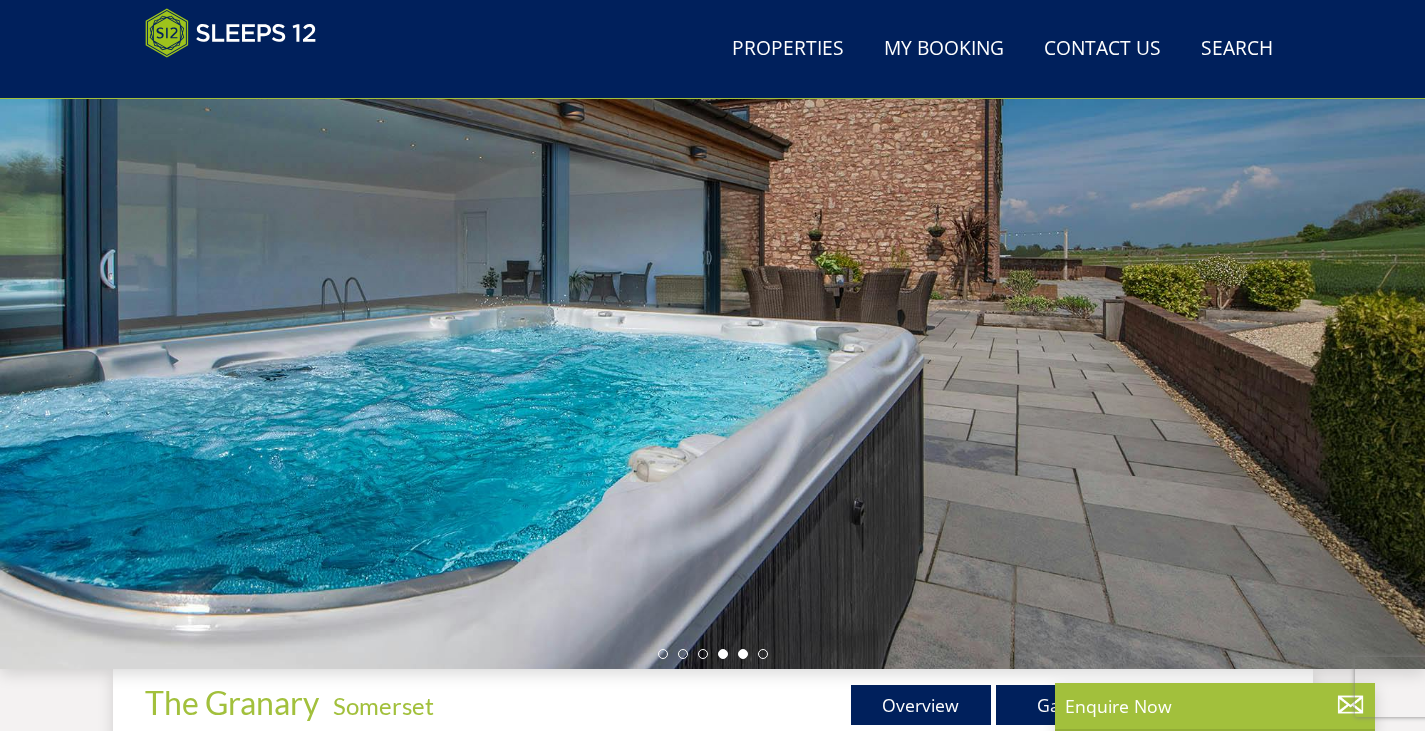 click at bounding box center (743, 654) 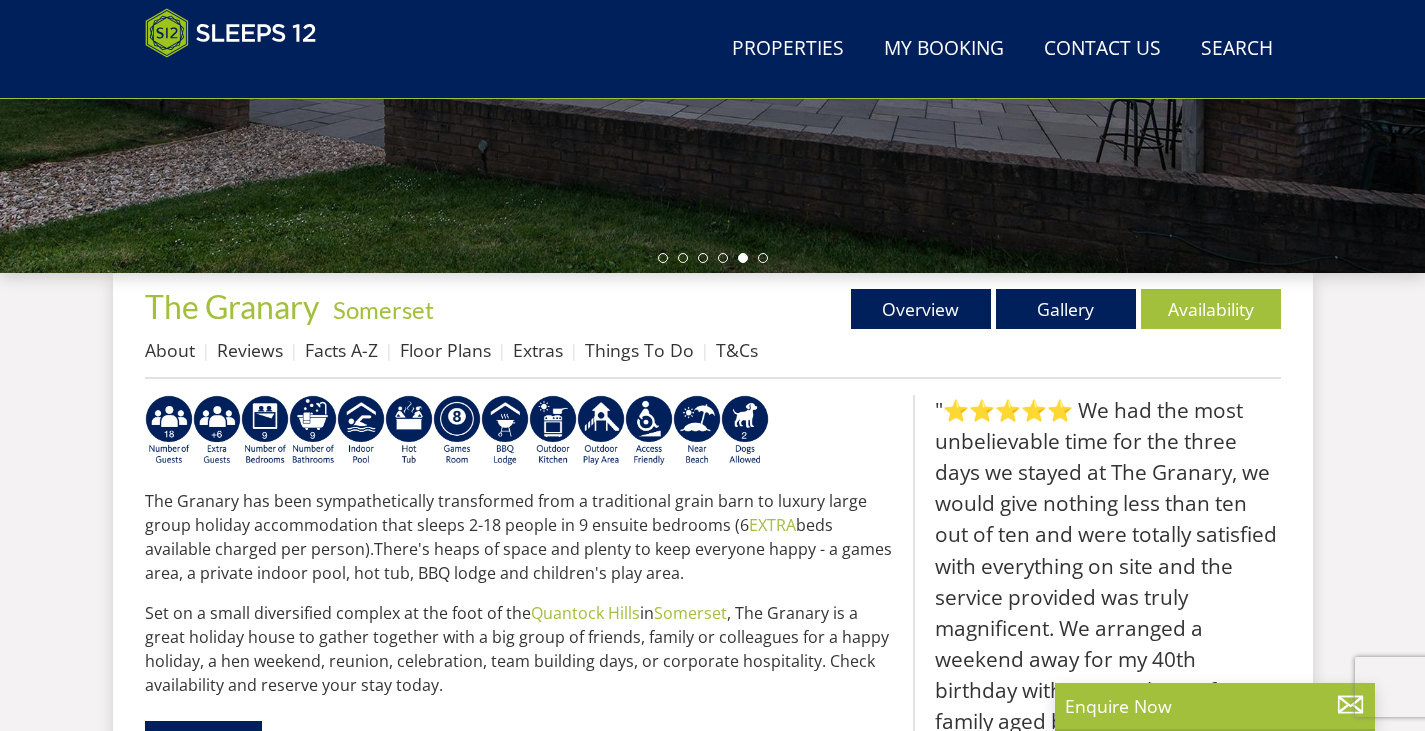 scroll, scrollTop: 934, scrollLeft: 0, axis: vertical 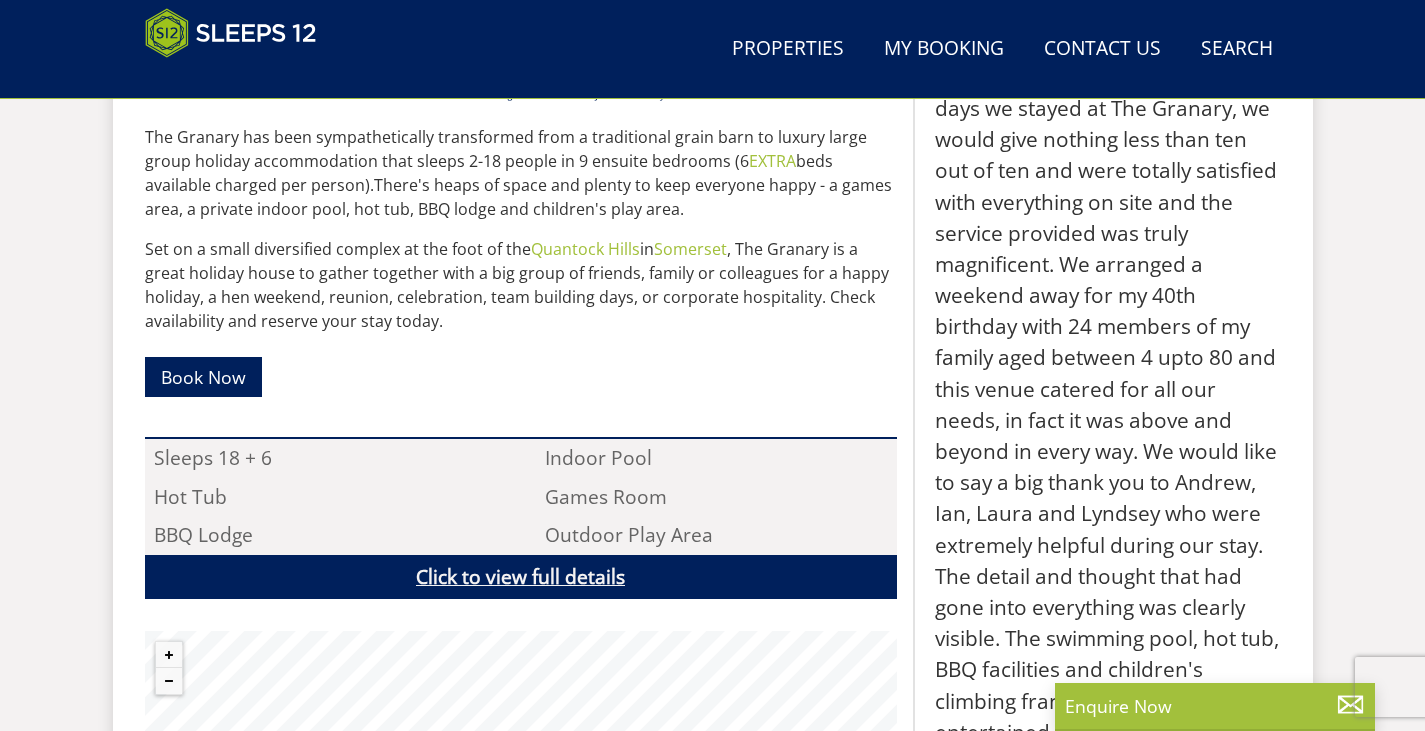 click on "Click to view full details" at bounding box center [521, 577] 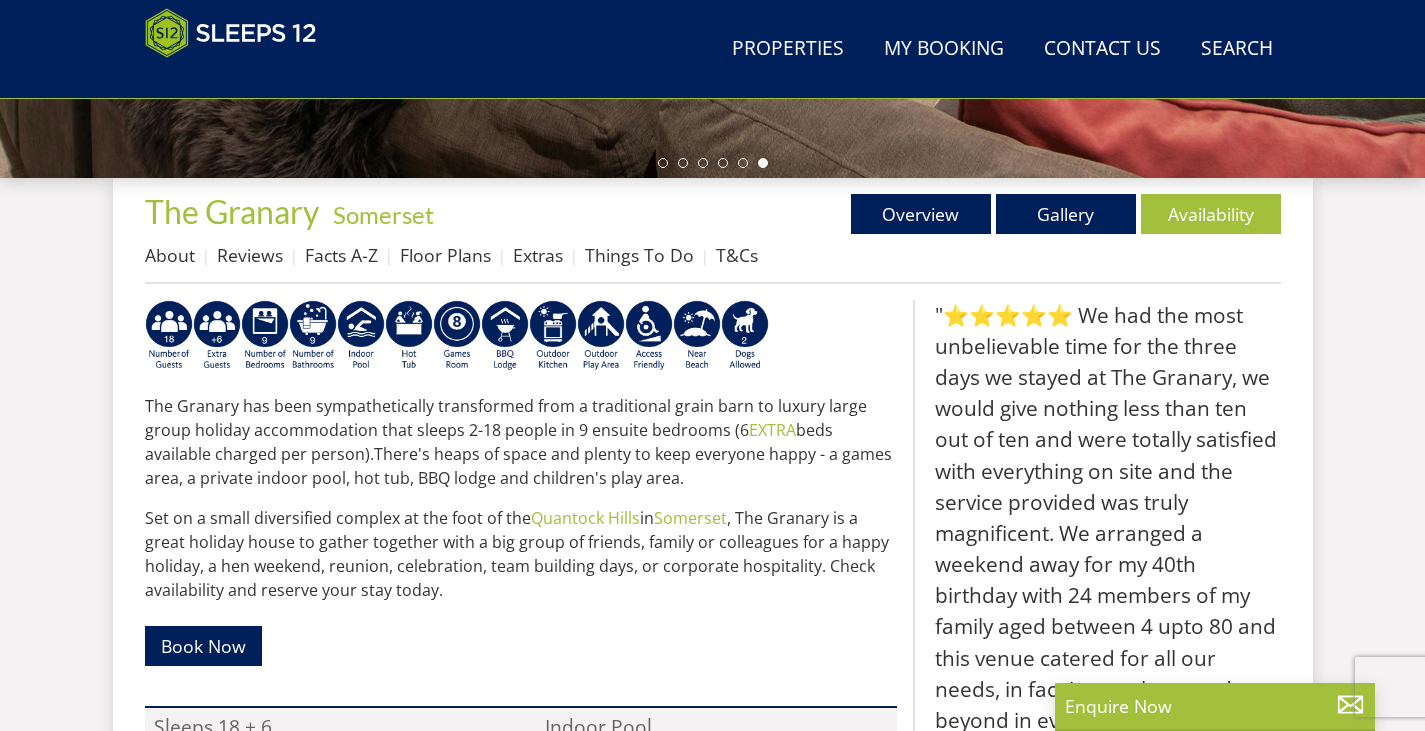 scroll, scrollTop: 834, scrollLeft: 0, axis: vertical 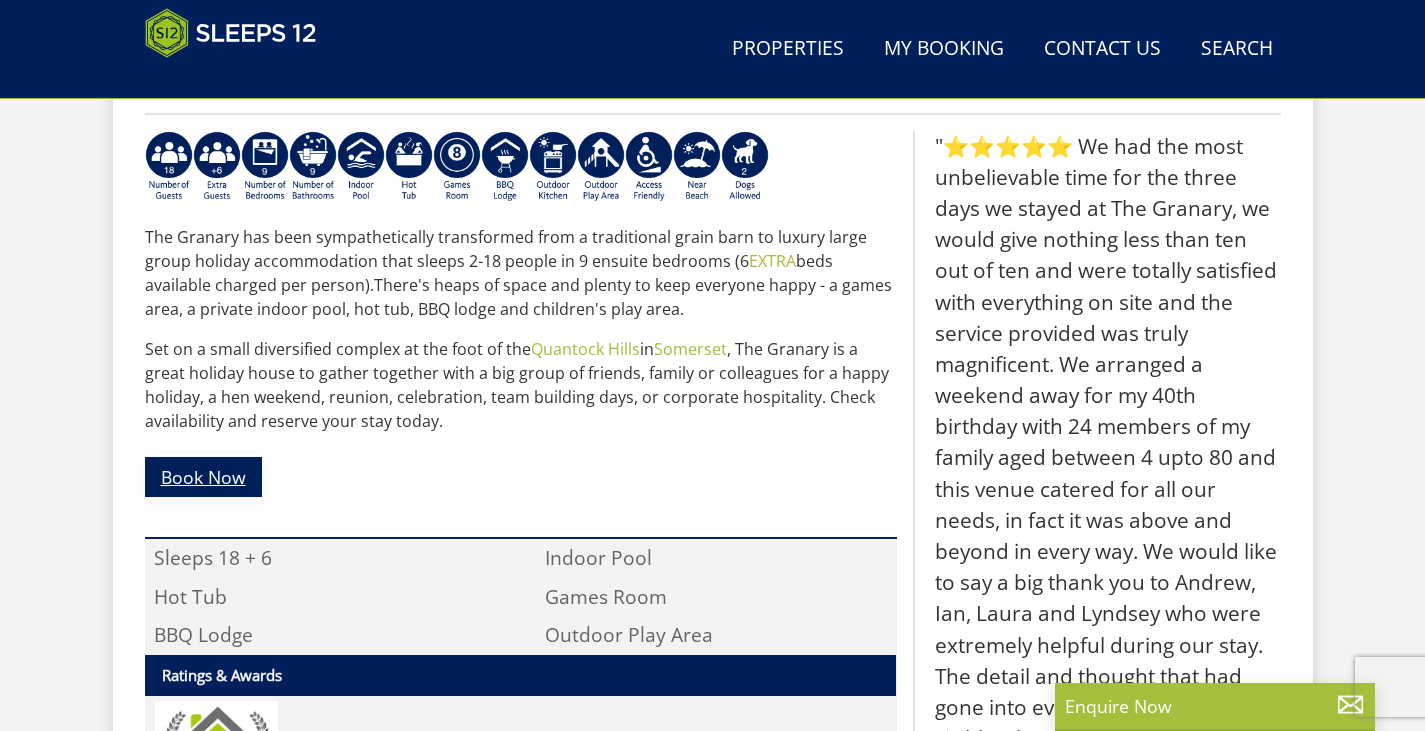 click on "Book Now" at bounding box center [203, 476] 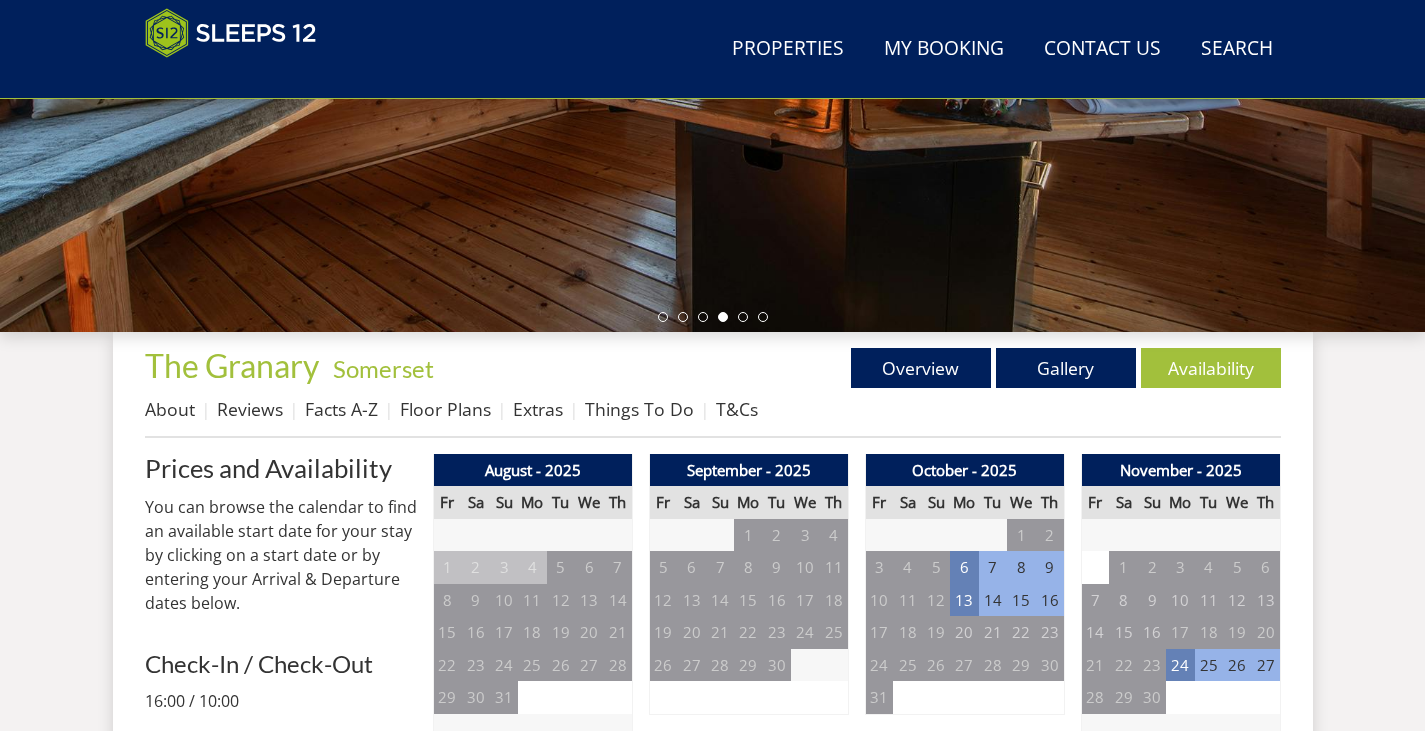scroll, scrollTop: 300, scrollLeft: 0, axis: vertical 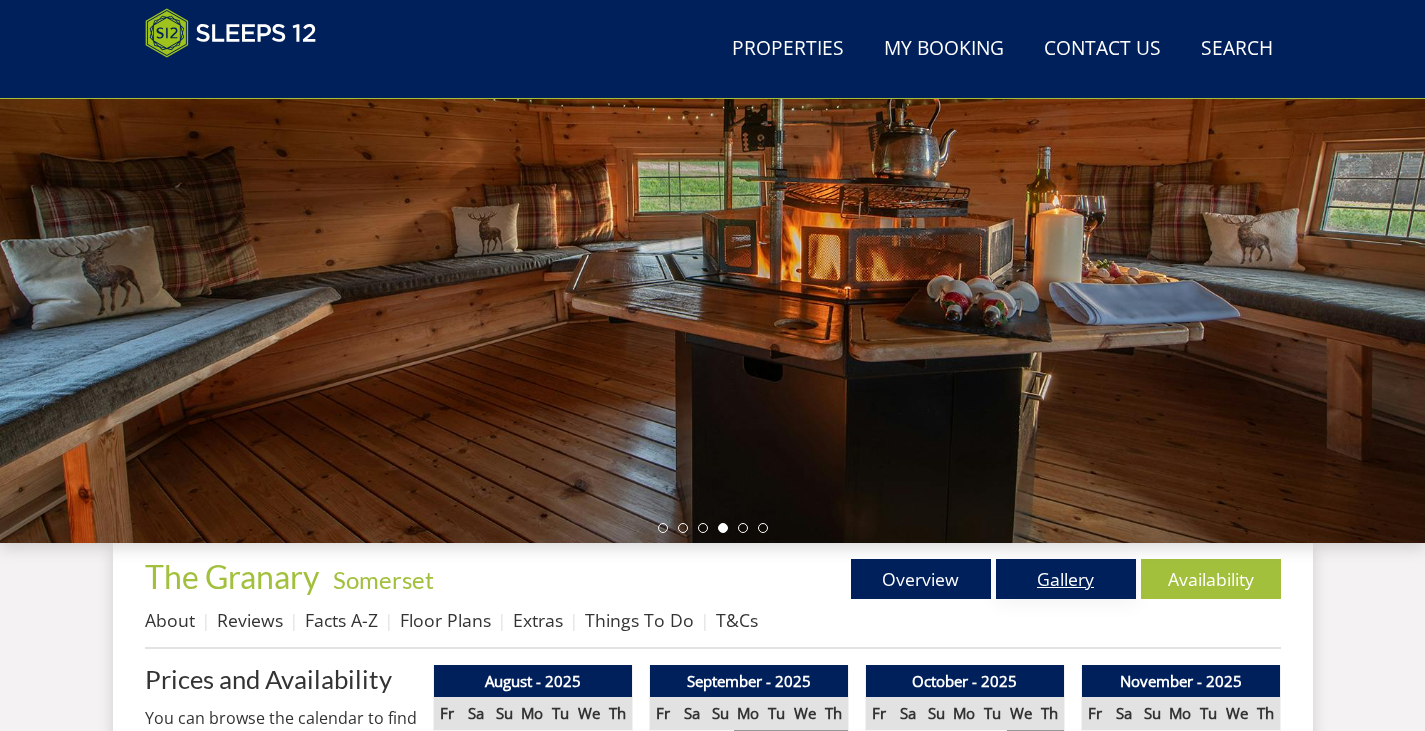 click on "Gallery" at bounding box center (1066, 579) 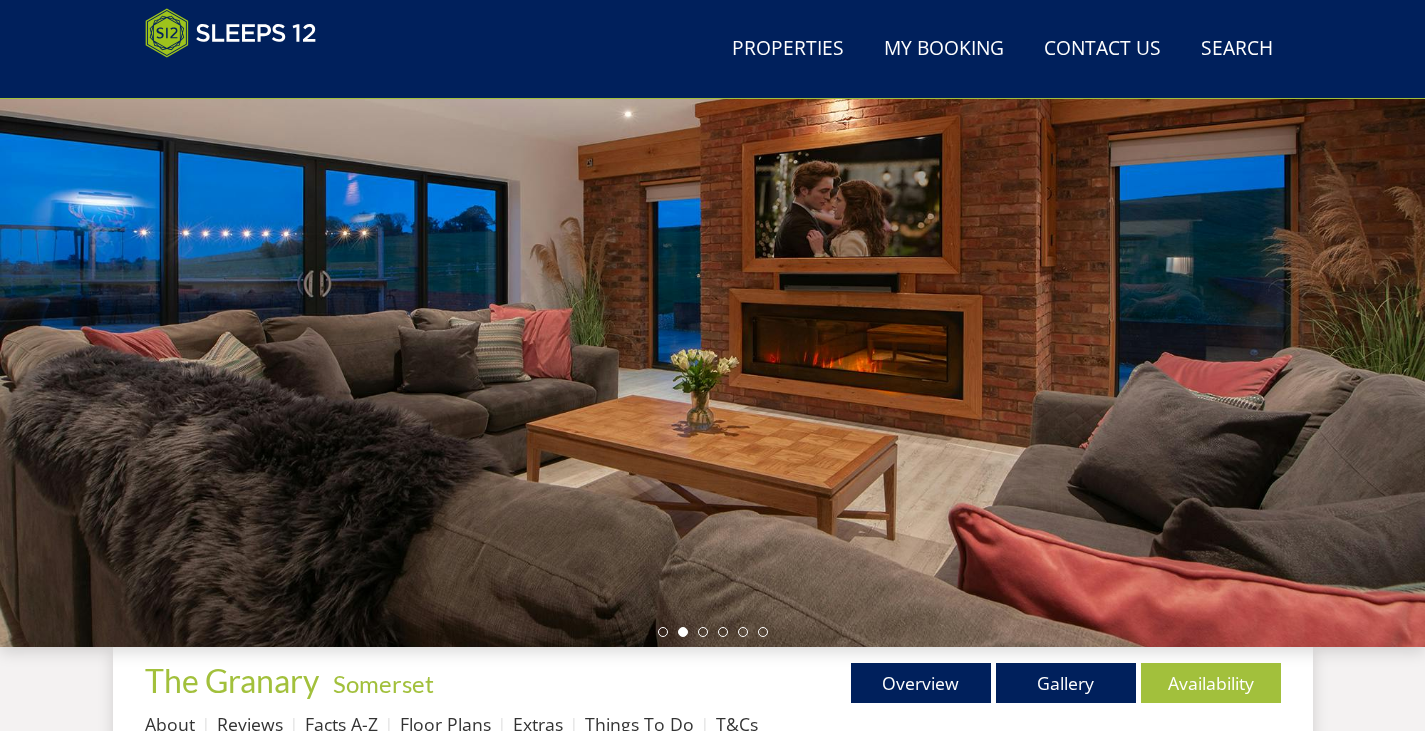 scroll, scrollTop: 0, scrollLeft: 0, axis: both 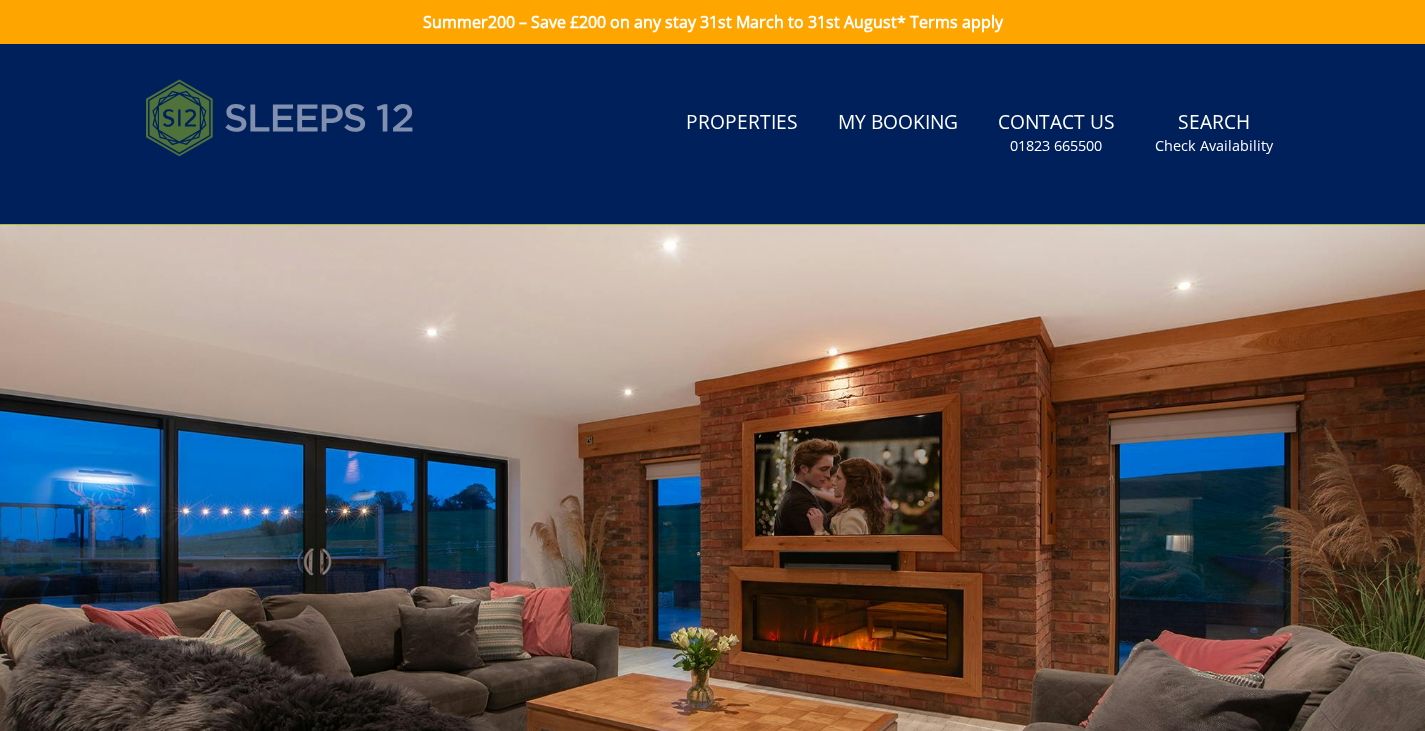click at bounding box center [280, 118] 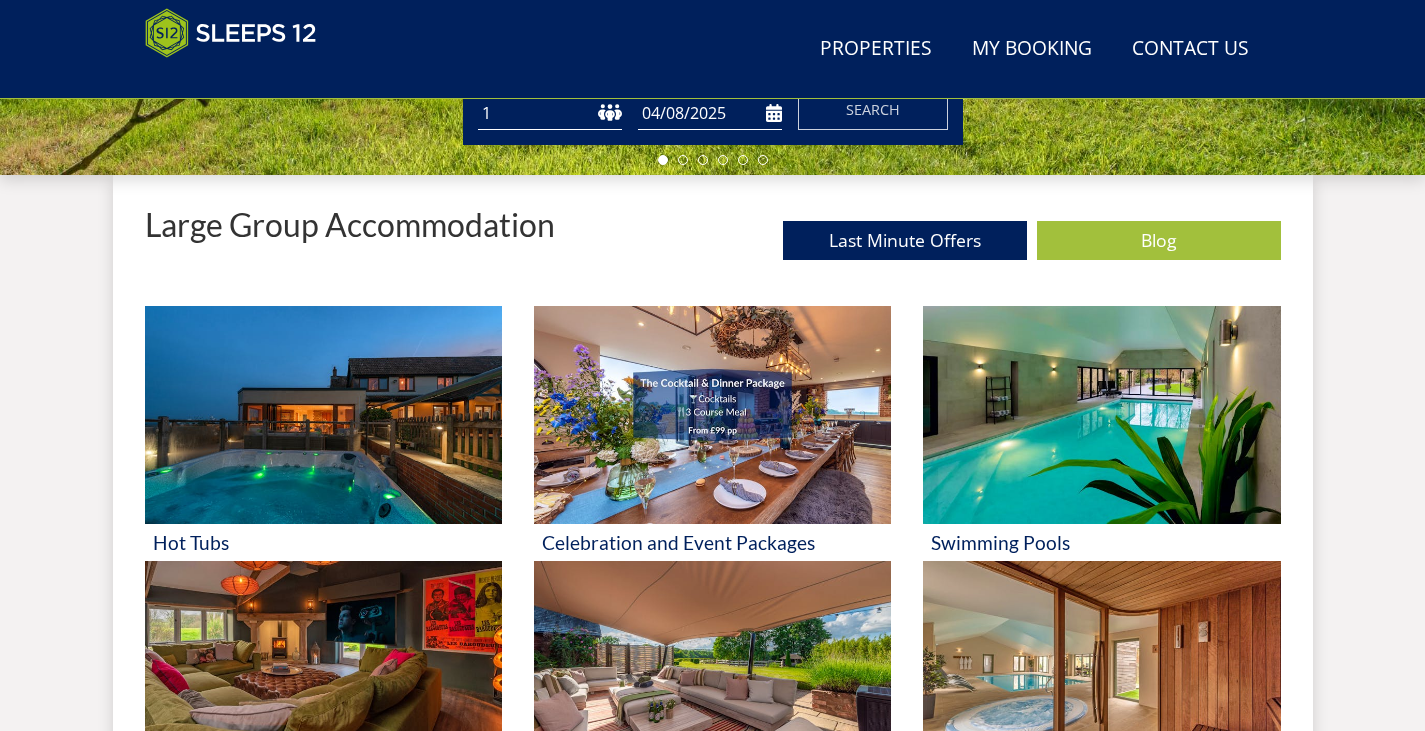 scroll, scrollTop: 368, scrollLeft: 0, axis: vertical 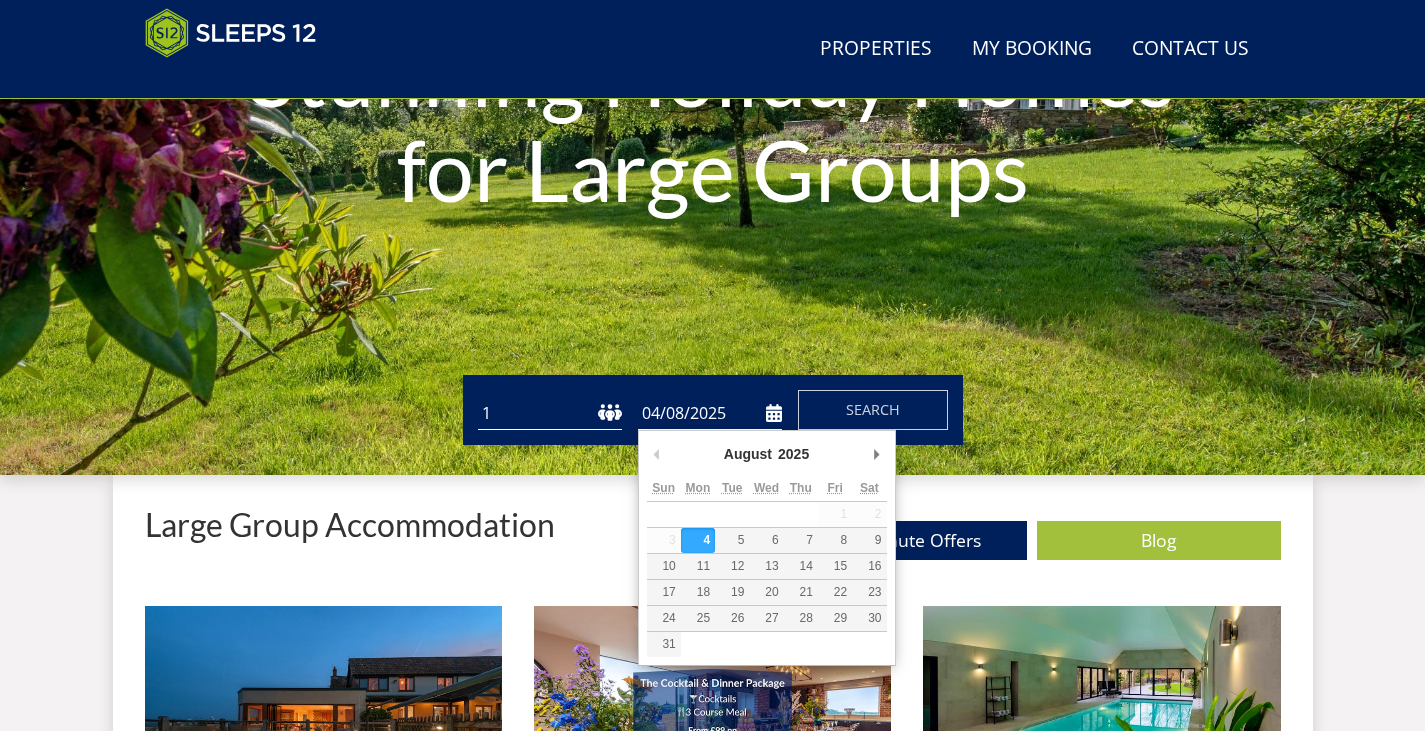 click on "04/08/2025" at bounding box center [710, 413] 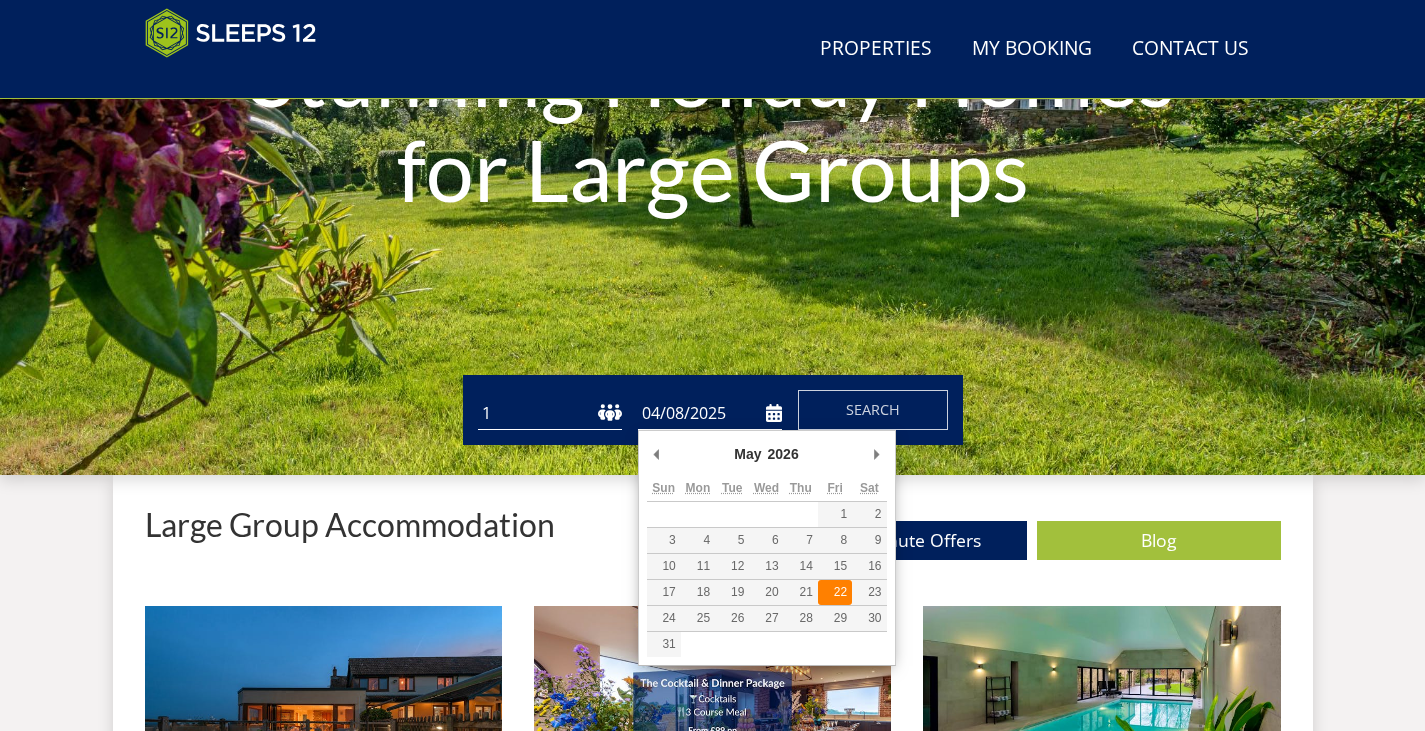 type on "[DATE]" 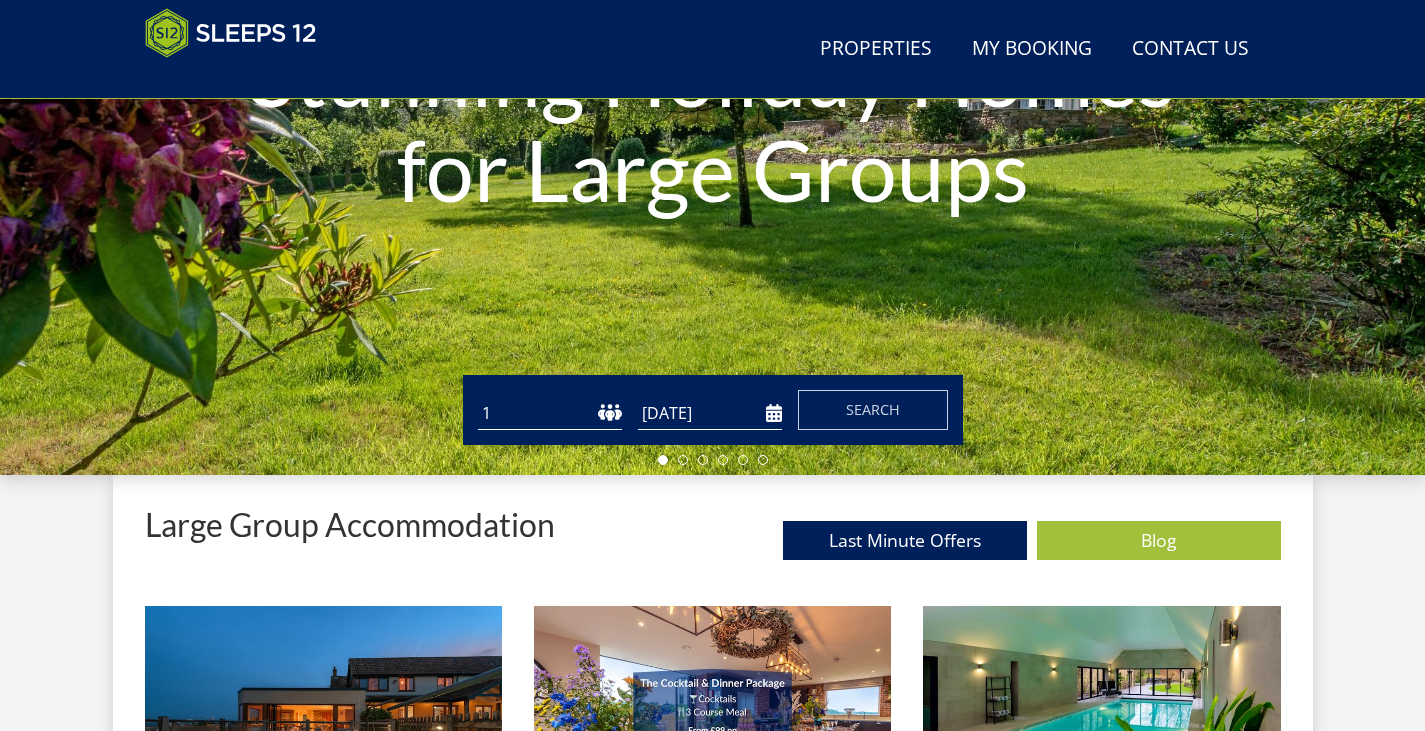 click on "1
2
3
4
5
6
7
8
9
10
11
12
13
14
15
16
17
18
19
20
21
22
23
24
25
26
27
28
29
30
31
32" at bounding box center [550, 413] 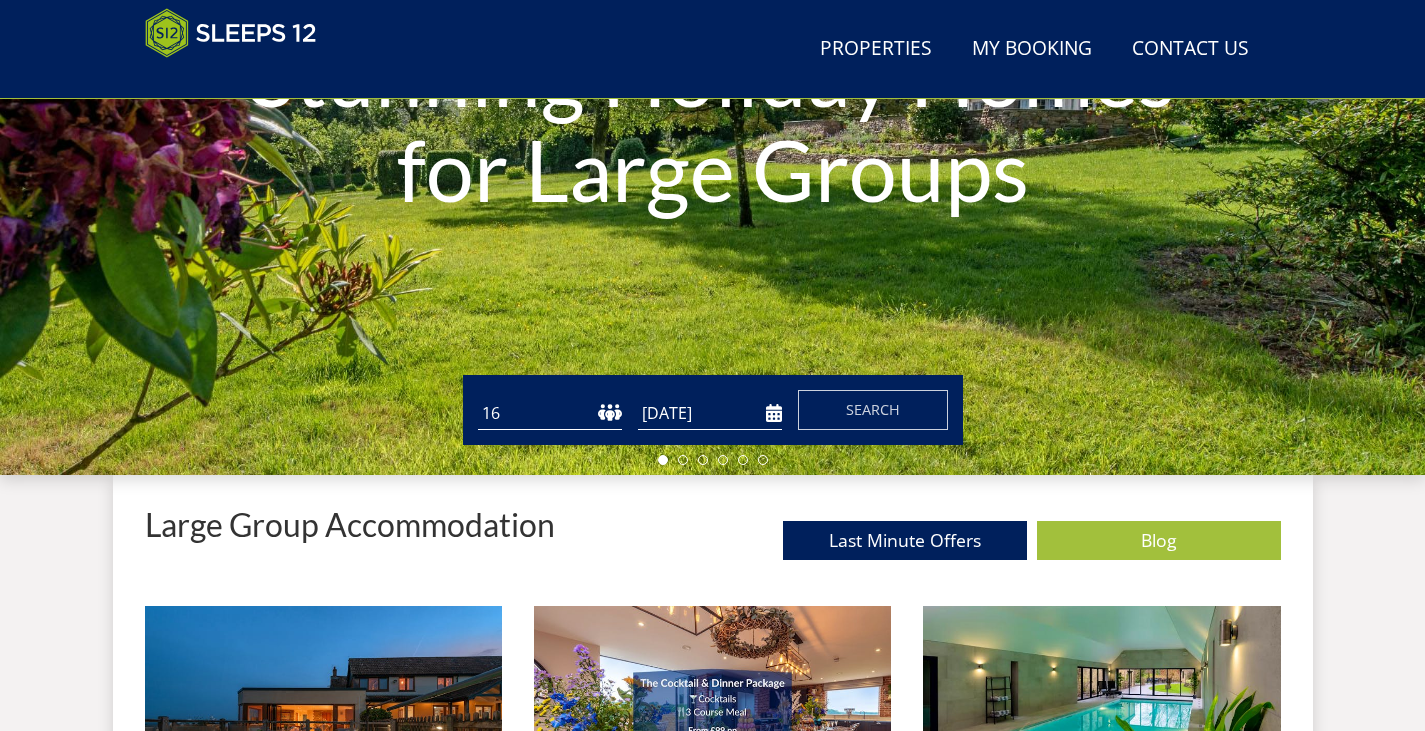 click on "1
2
3
4
5
6
7
8
9
10
11
12
13
14
15
16
17
18
19
20
21
22
23
24
25
26
27
28
29
30
31
32" at bounding box center (550, 413) 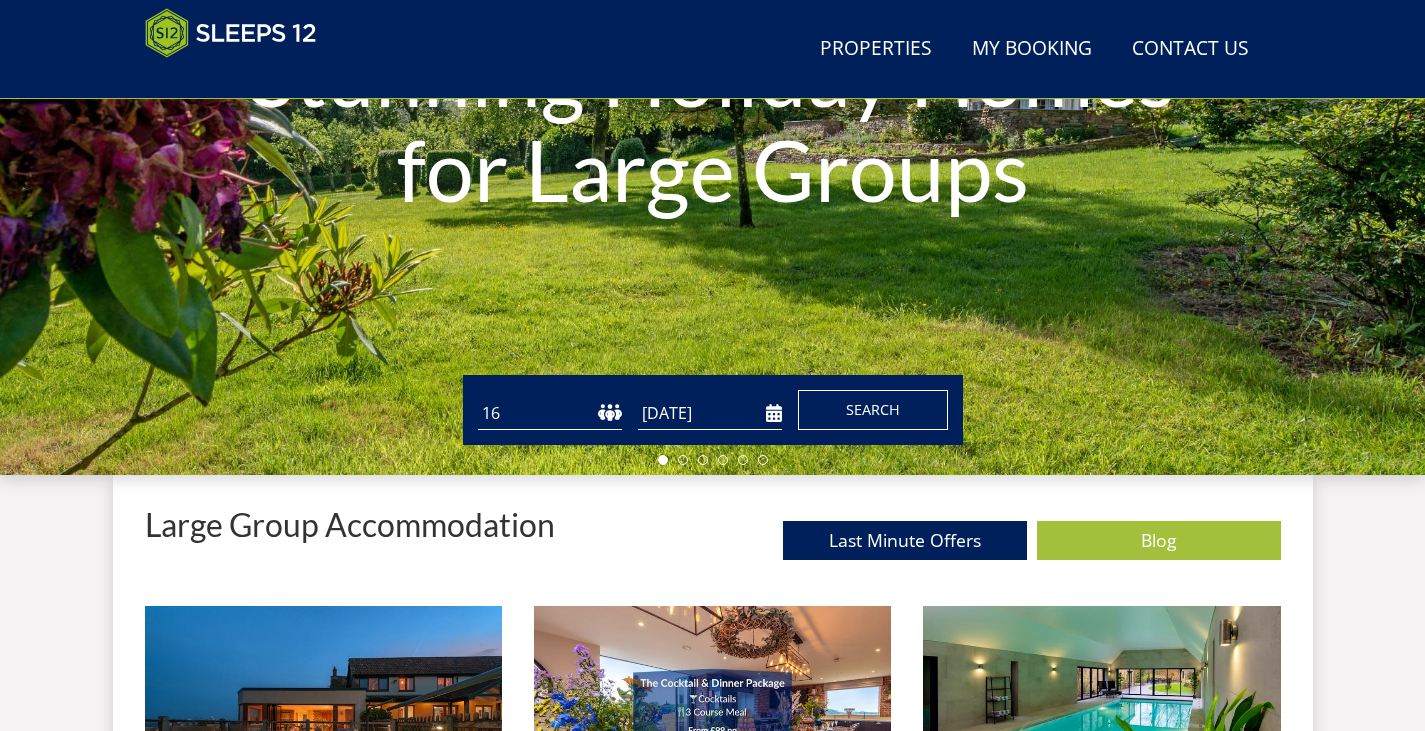 click on "Search" at bounding box center (873, 409) 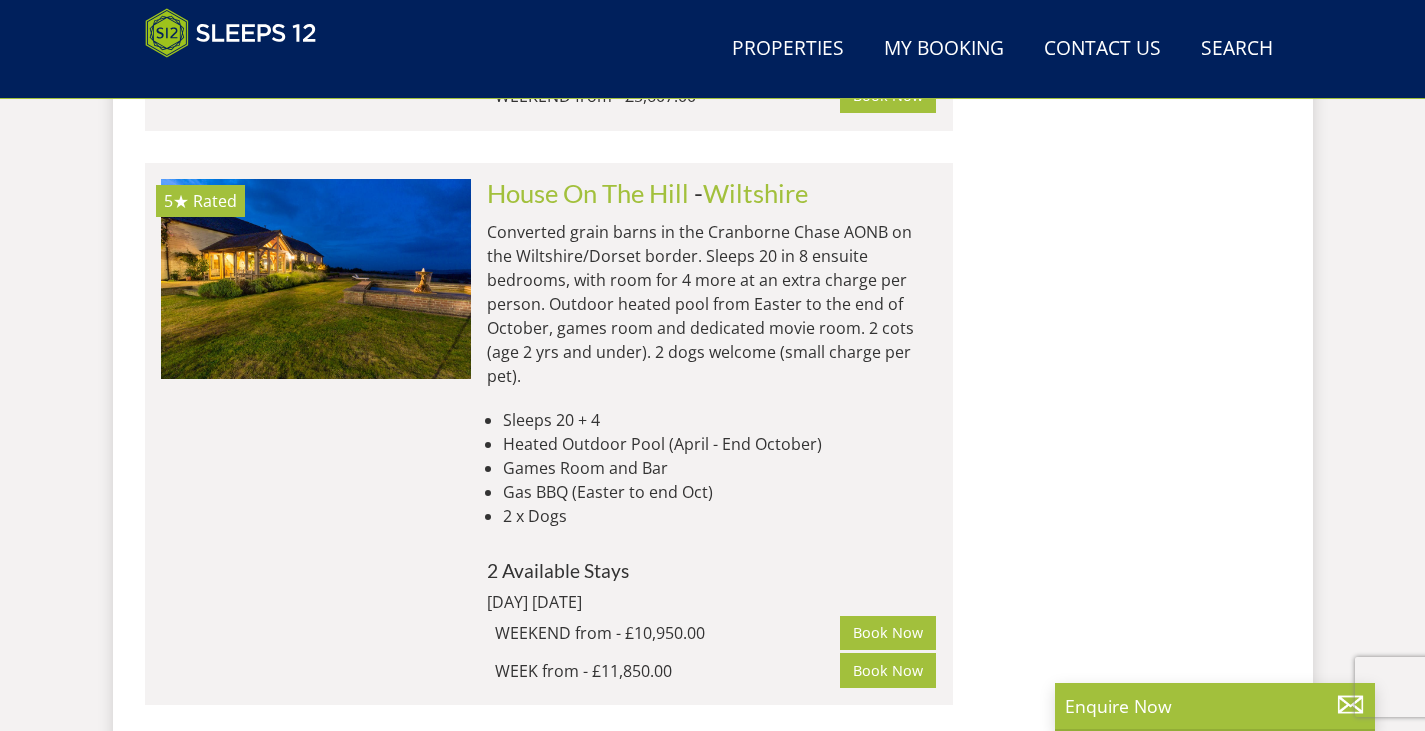 scroll, scrollTop: 7900, scrollLeft: 0, axis: vertical 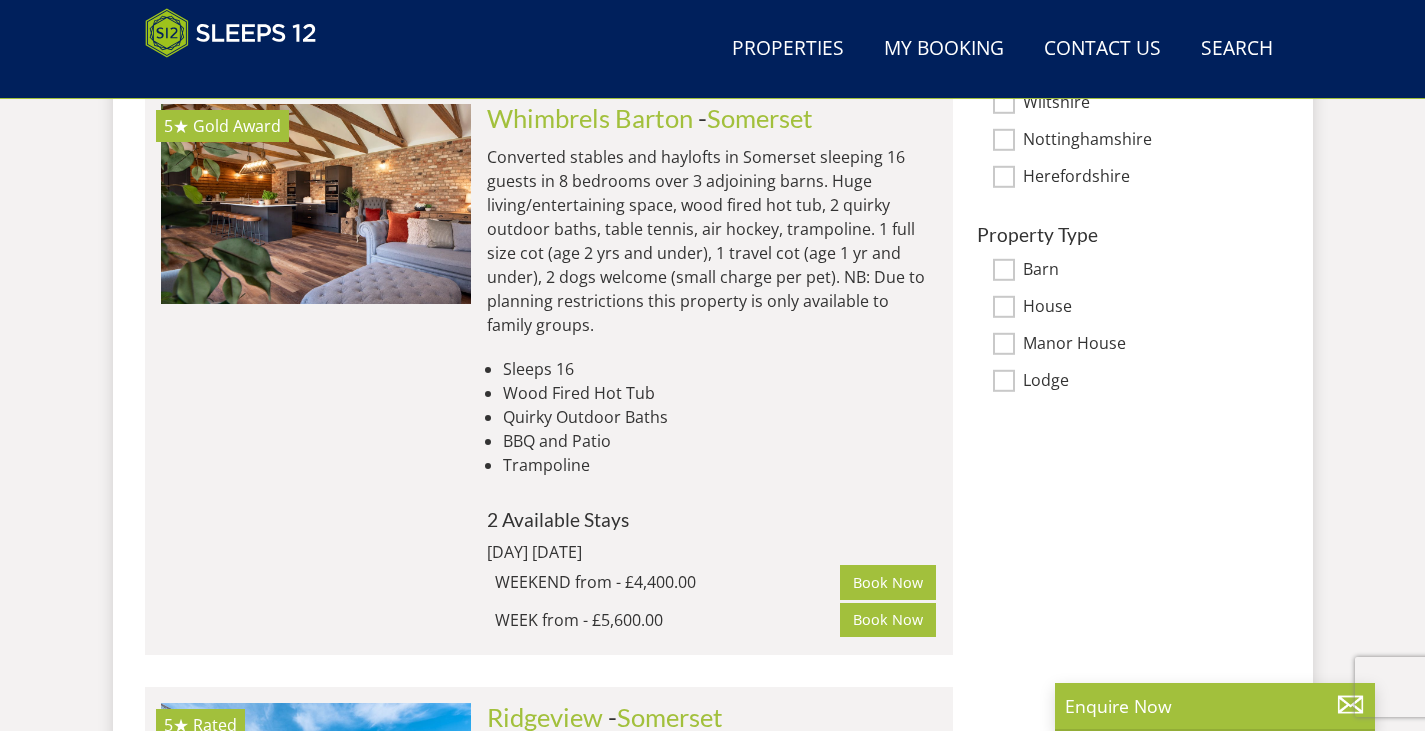 select on "16" 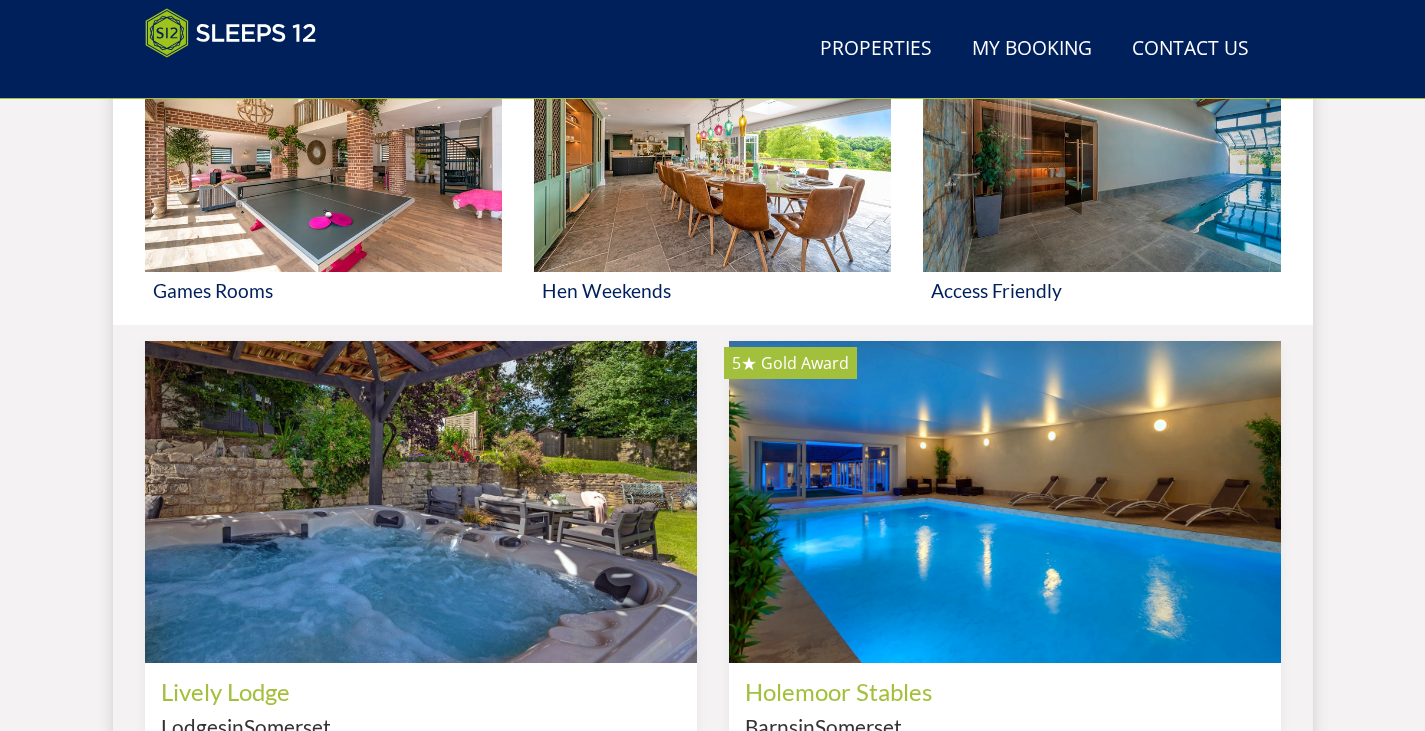 scroll, scrollTop: 368, scrollLeft: 0, axis: vertical 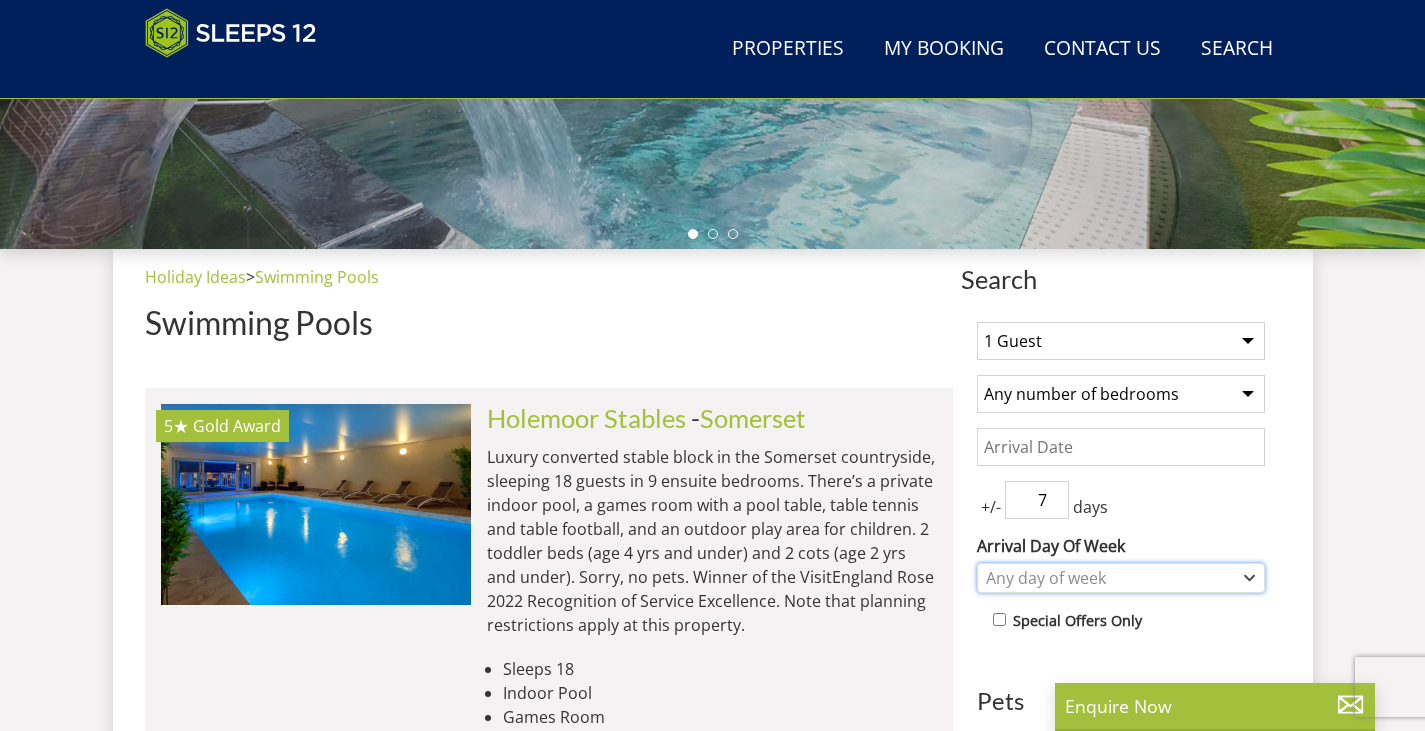click on "Any day of week" at bounding box center (1110, 578) 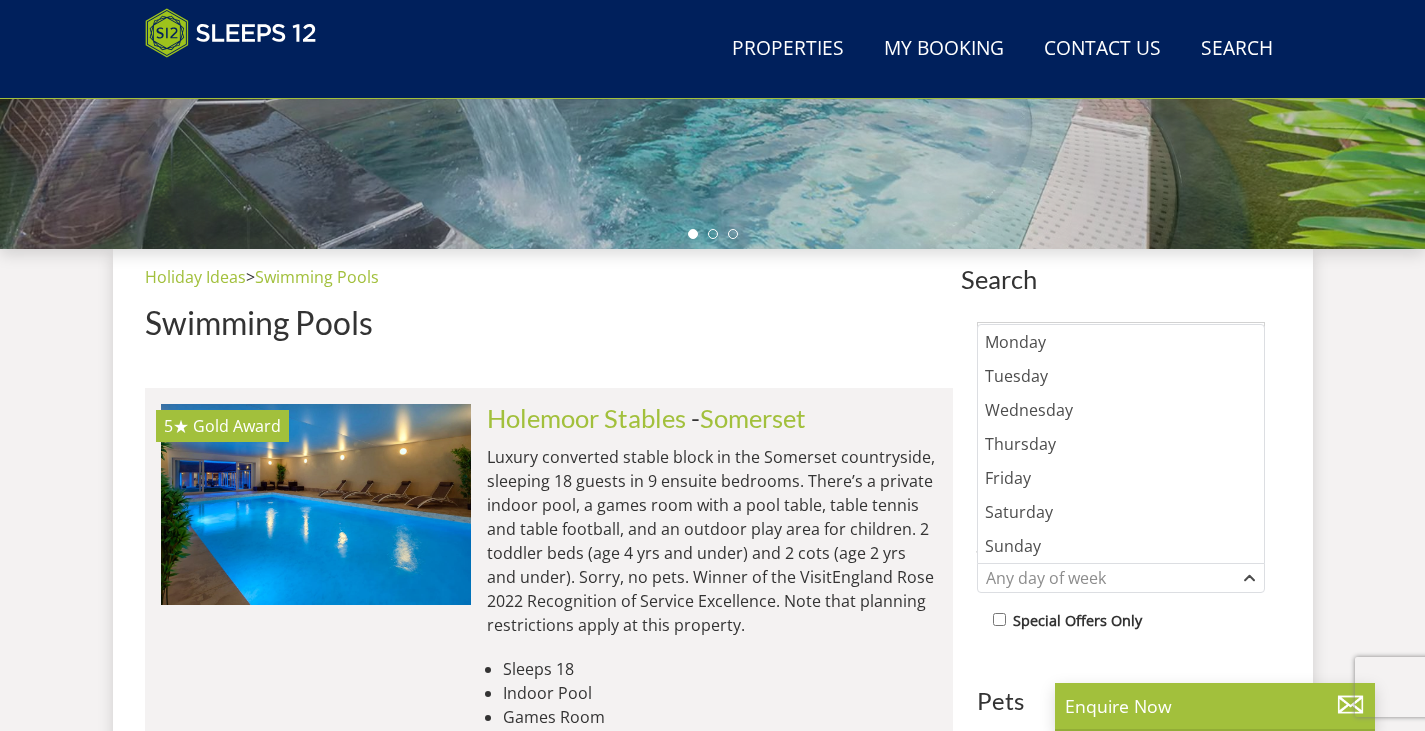 click on "Luxury converted stable block in the Somerset countryside, sleeping 18 guests in 9 ensuite bedrooms. There’s a private indoor pool, a games room with a pool table, table tennis and table football, and an outdoor play area for children. 2 toddler beds (age 4 yrs and under) and 2 cots (age 2 yrs and under). Sorry, no pets.
Winner of the VisitEngland Rose 2022 Recognition of Service Excellence.
Note that planning restrictions apply at this property." at bounding box center [712, 541] 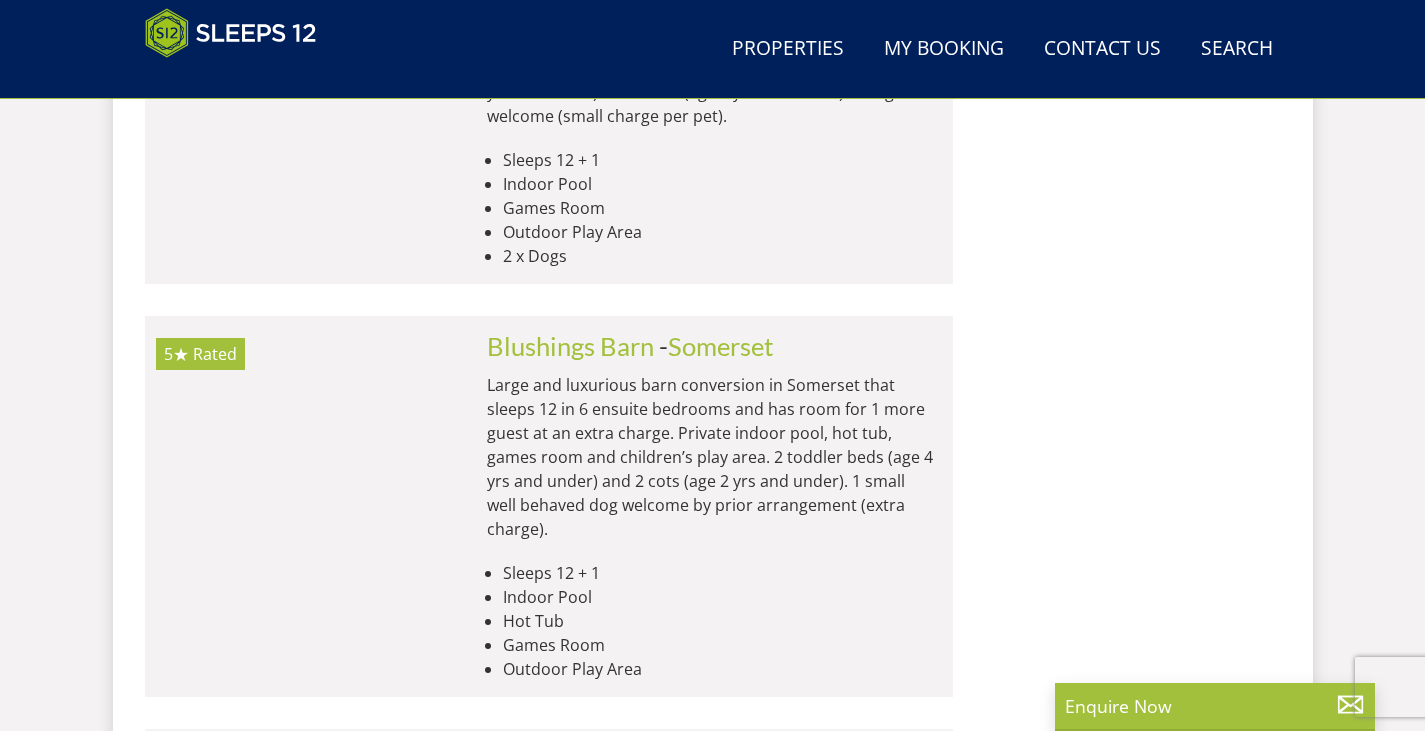 scroll, scrollTop: 4694, scrollLeft: 0, axis: vertical 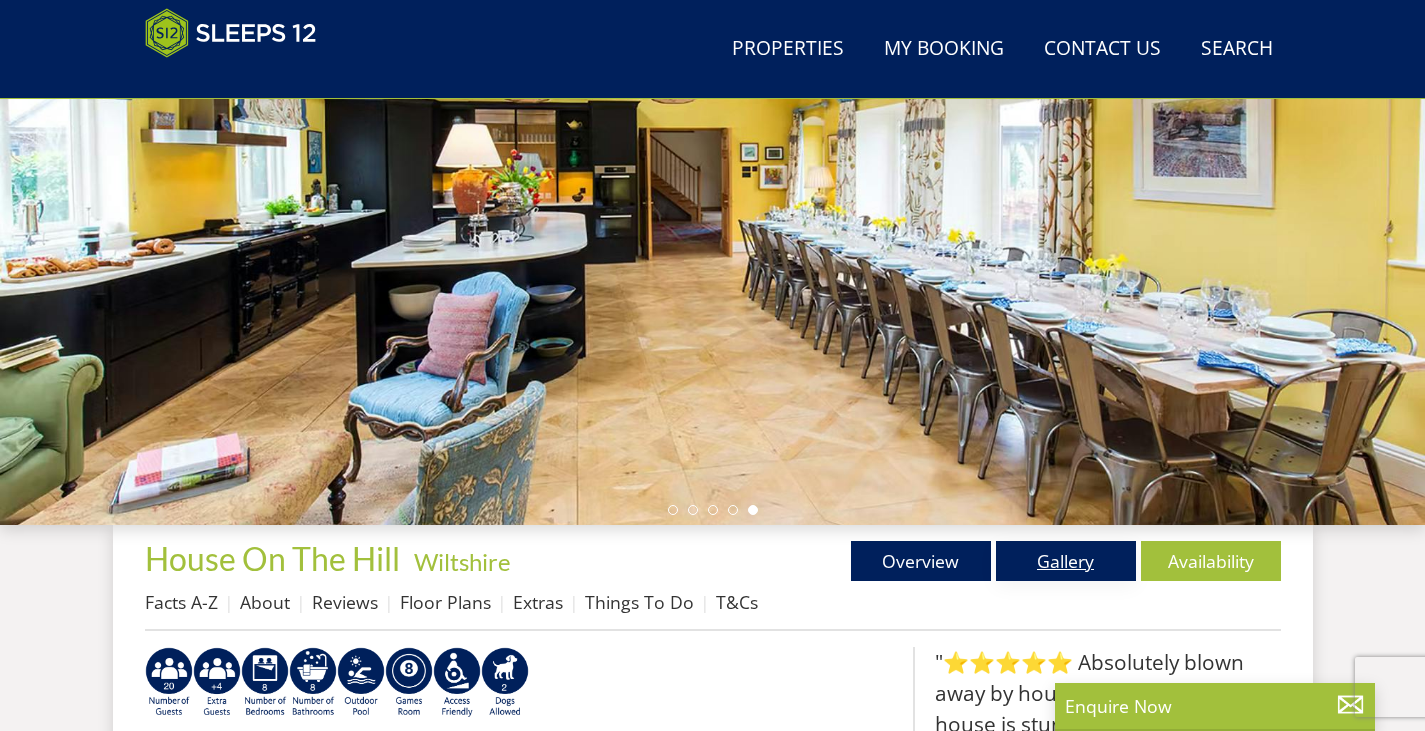click on "Gallery" at bounding box center [1066, 561] 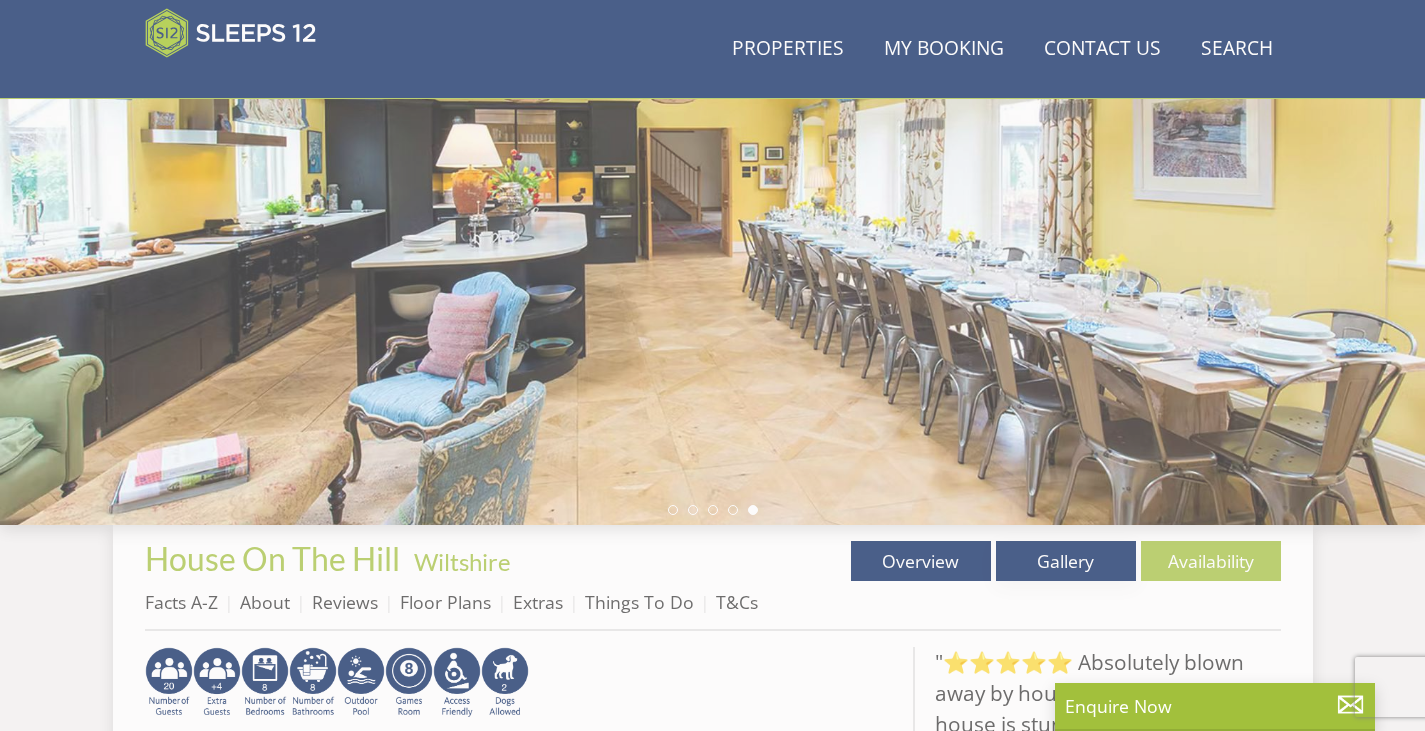 scroll, scrollTop: 418, scrollLeft: 0, axis: vertical 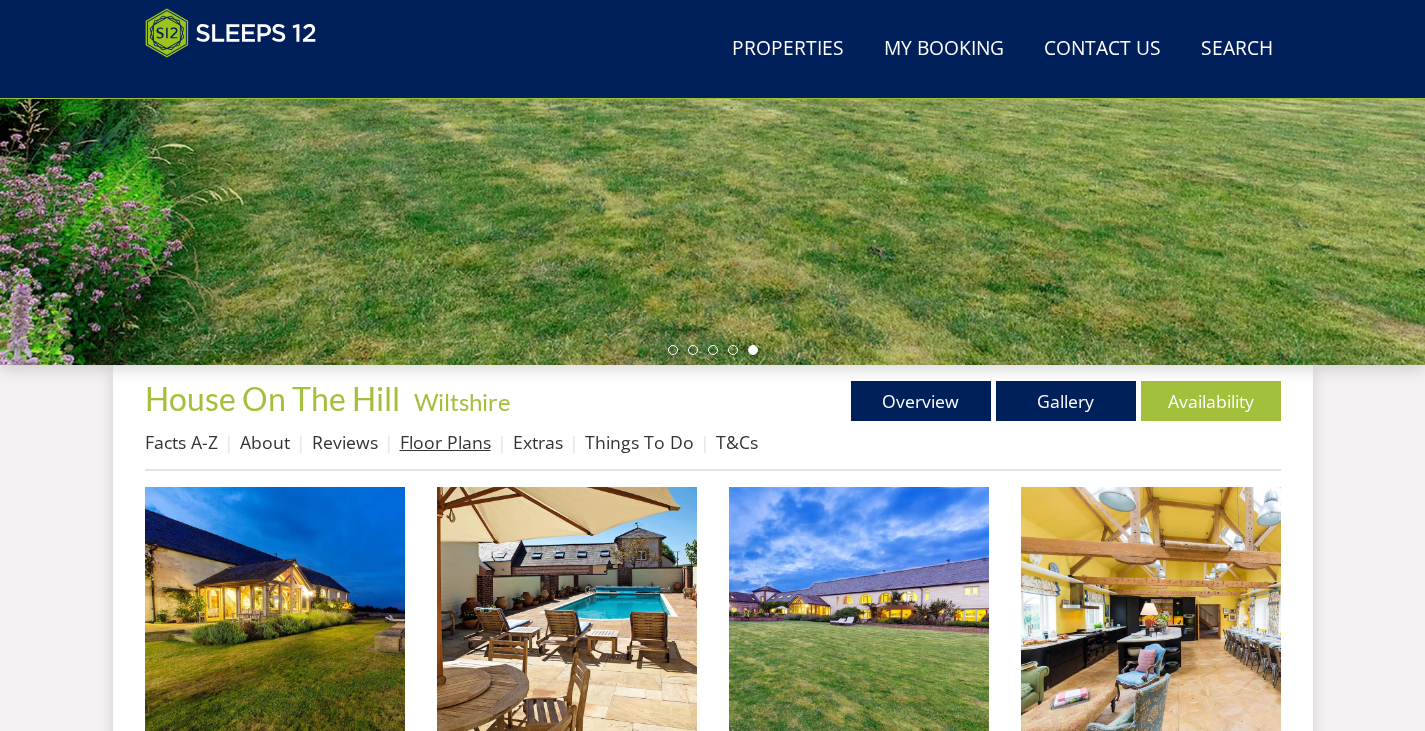 click on "Floor Plans" at bounding box center (445, 442) 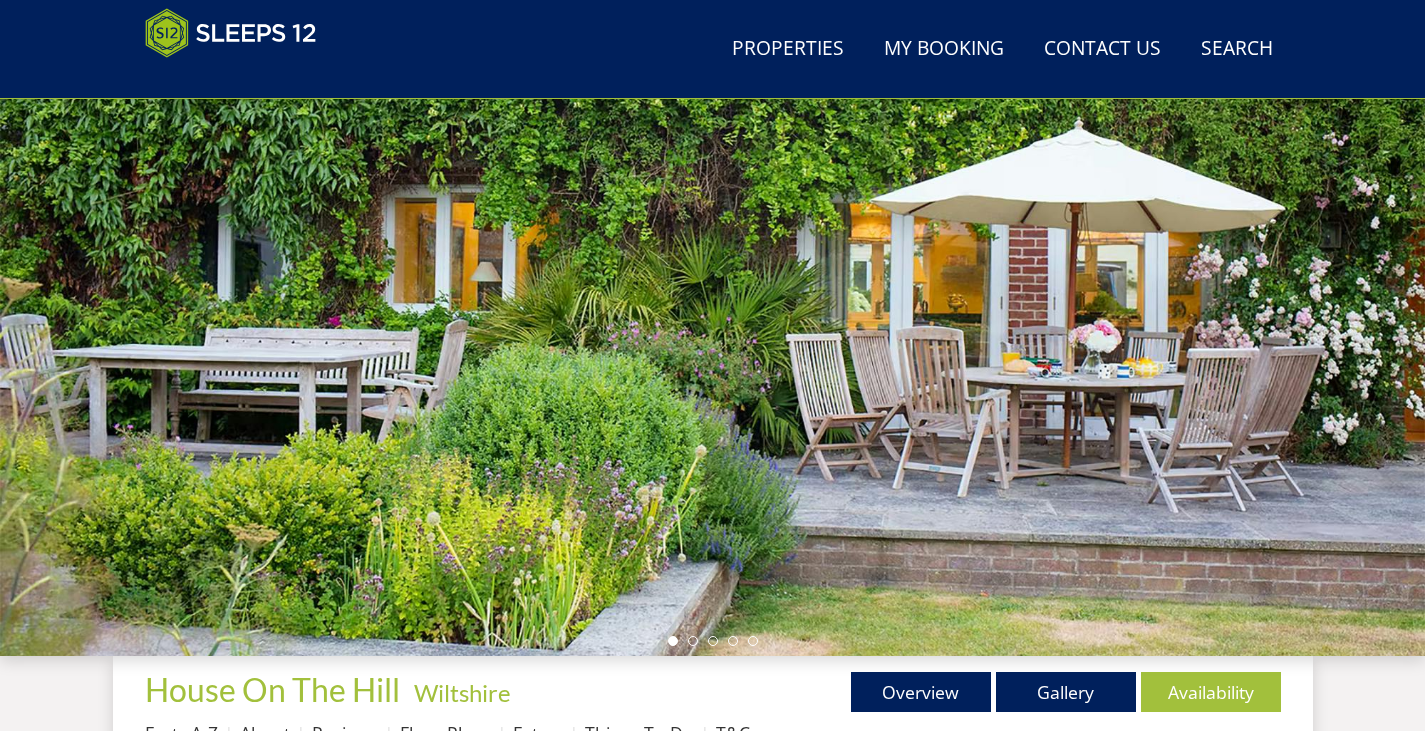 scroll, scrollTop: 787, scrollLeft: 0, axis: vertical 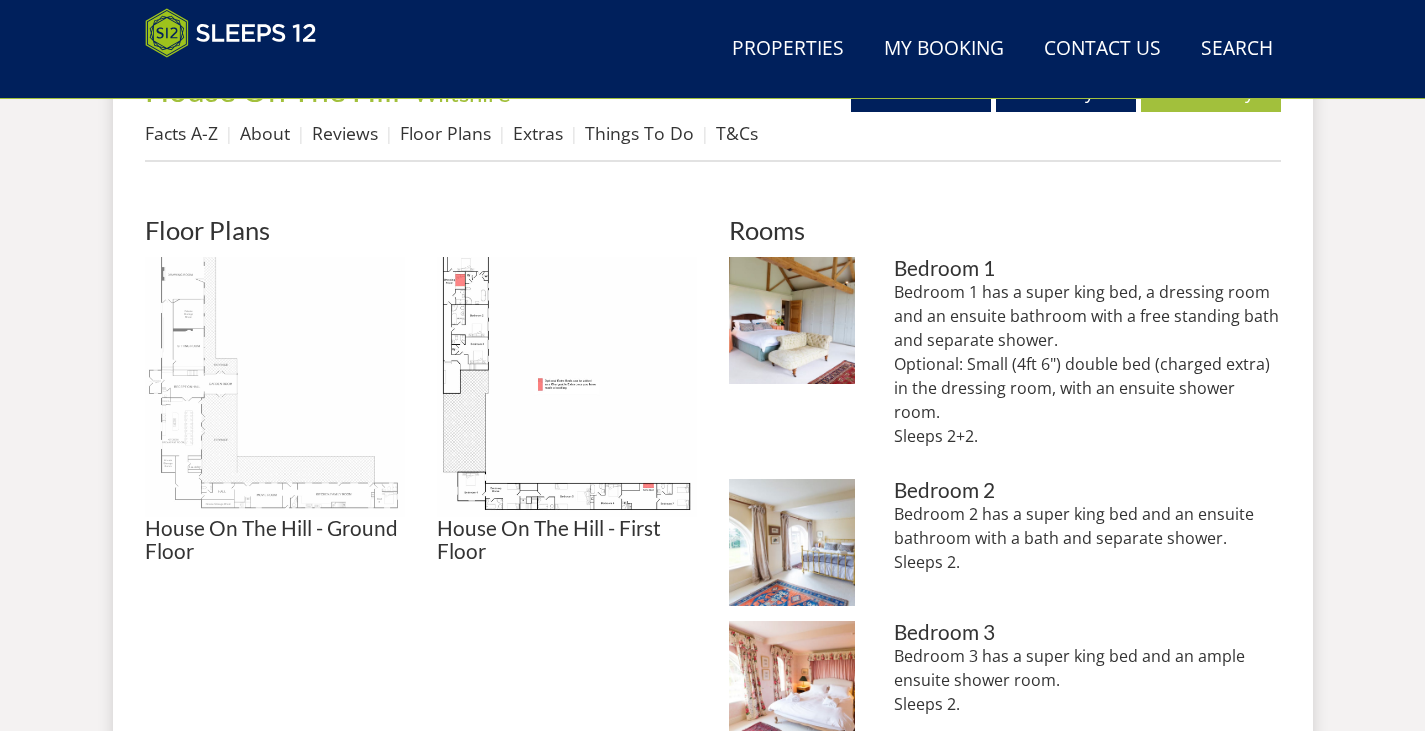 click at bounding box center [275, 387] 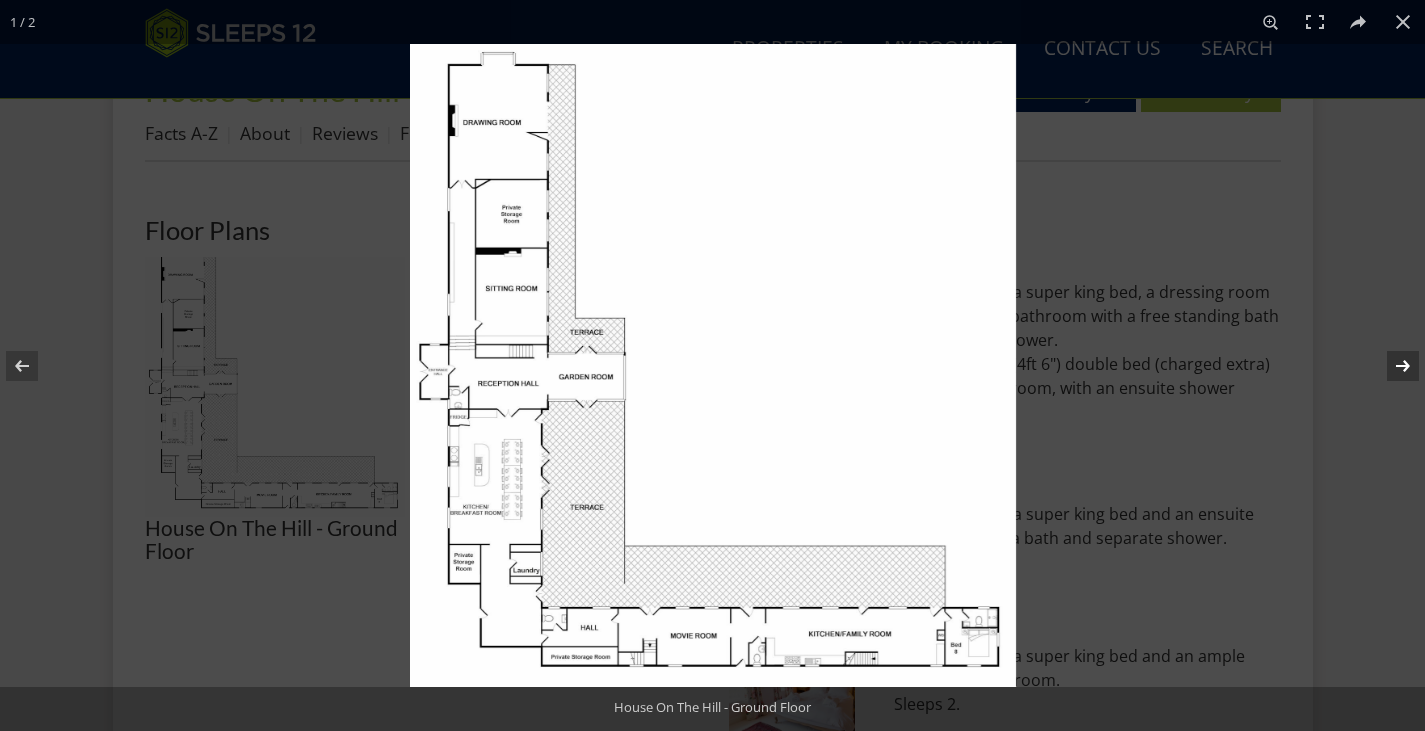 click at bounding box center [1390, 366] 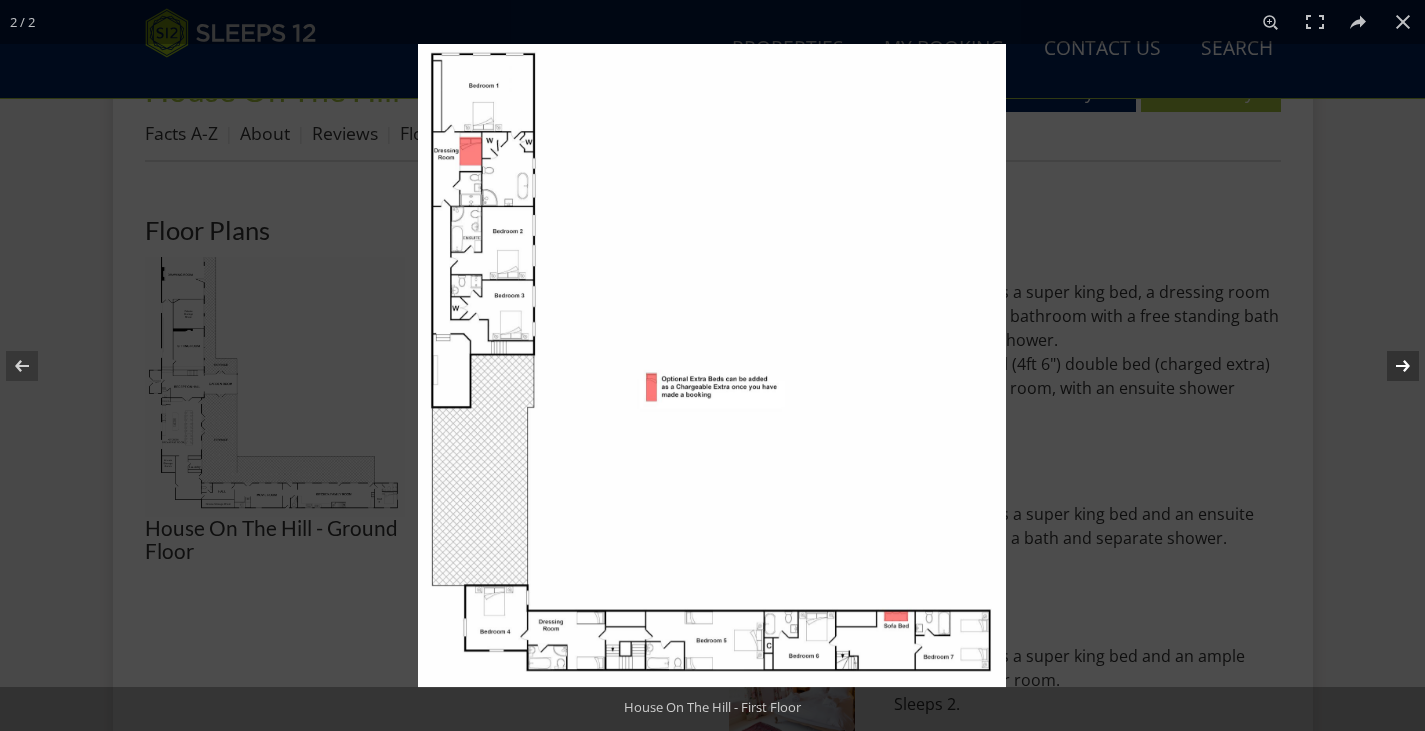 click at bounding box center [1390, 366] 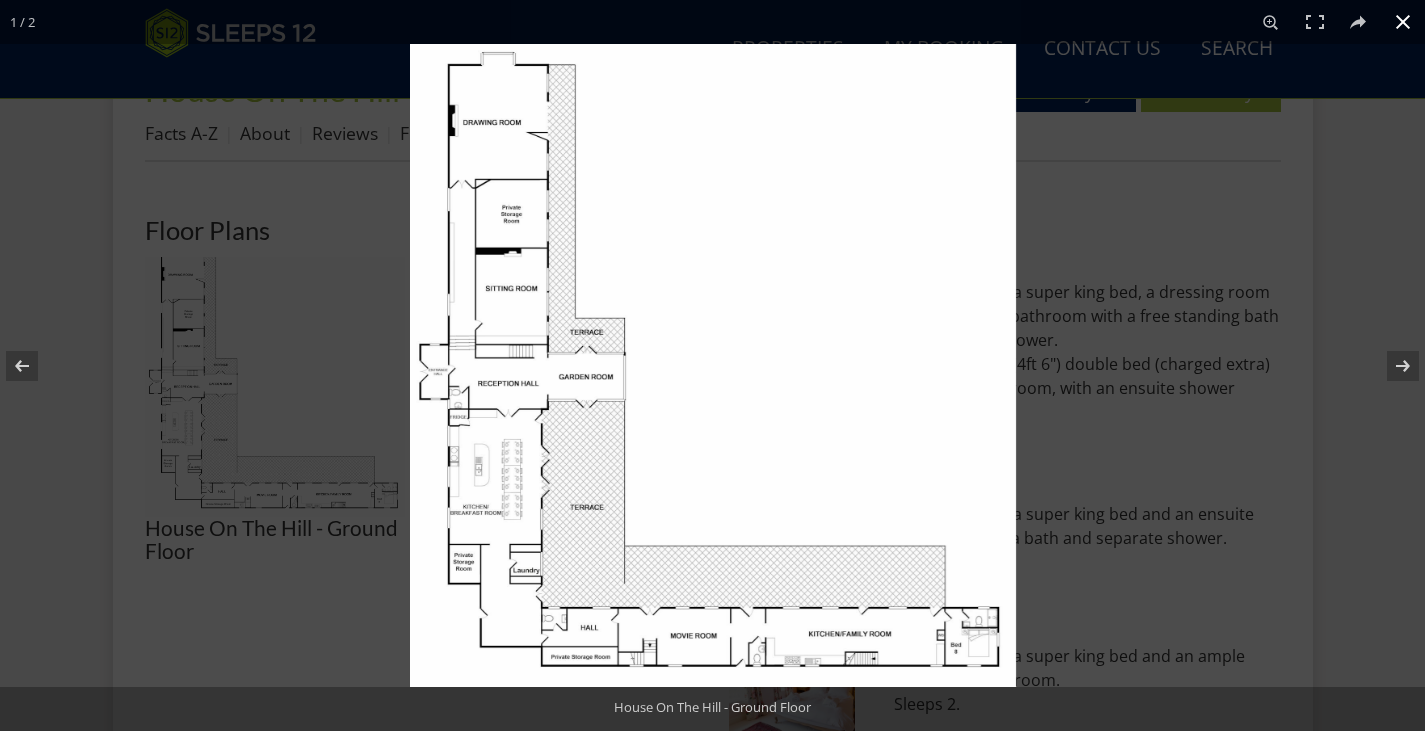 click at bounding box center (1403, 22) 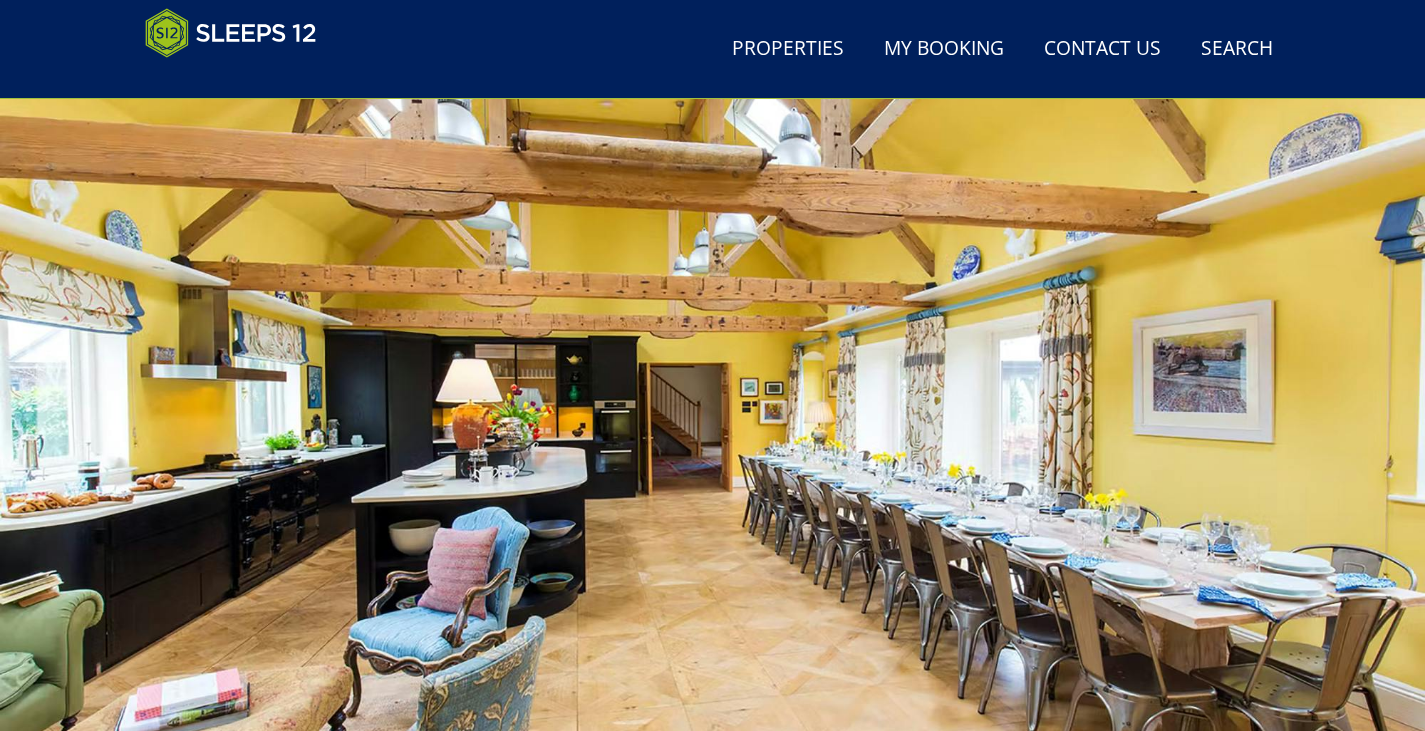 scroll, scrollTop: 0, scrollLeft: 0, axis: both 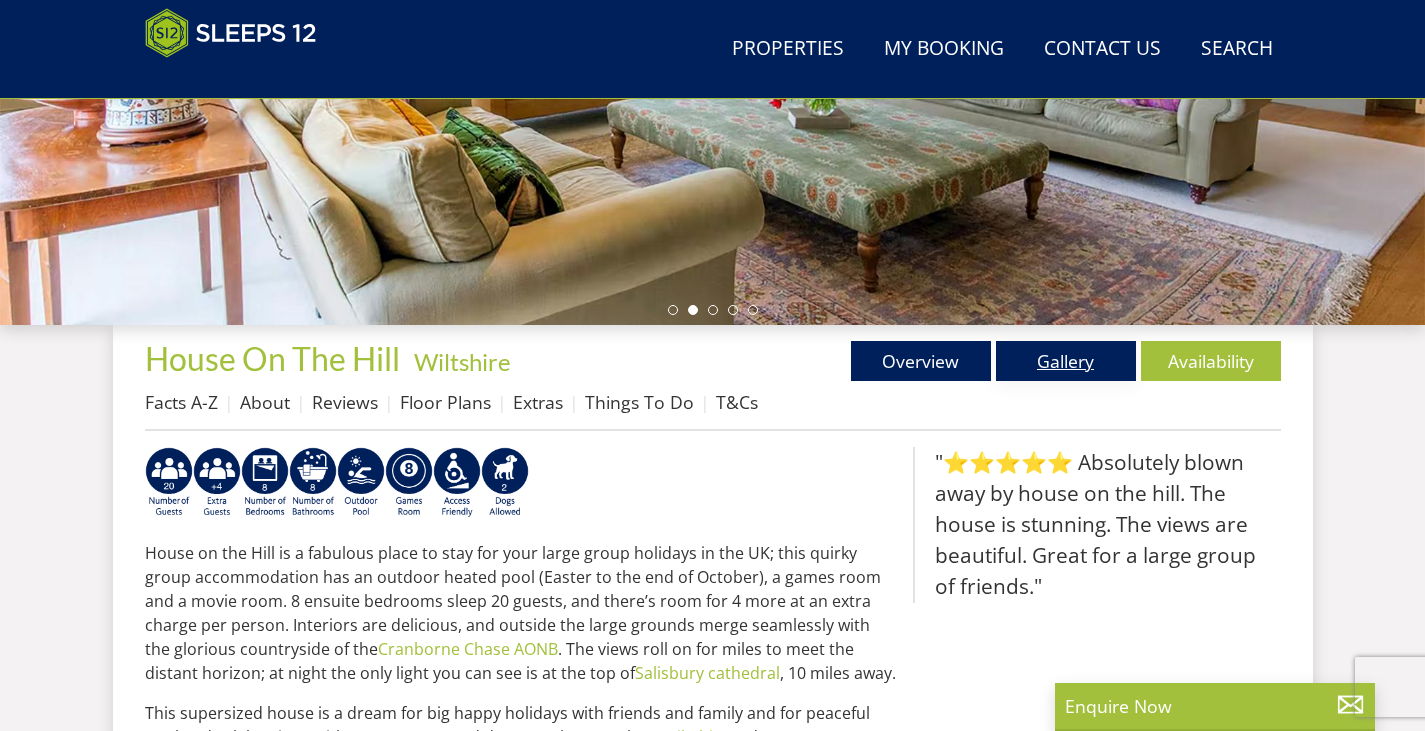click on "Gallery" at bounding box center (1066, 361) 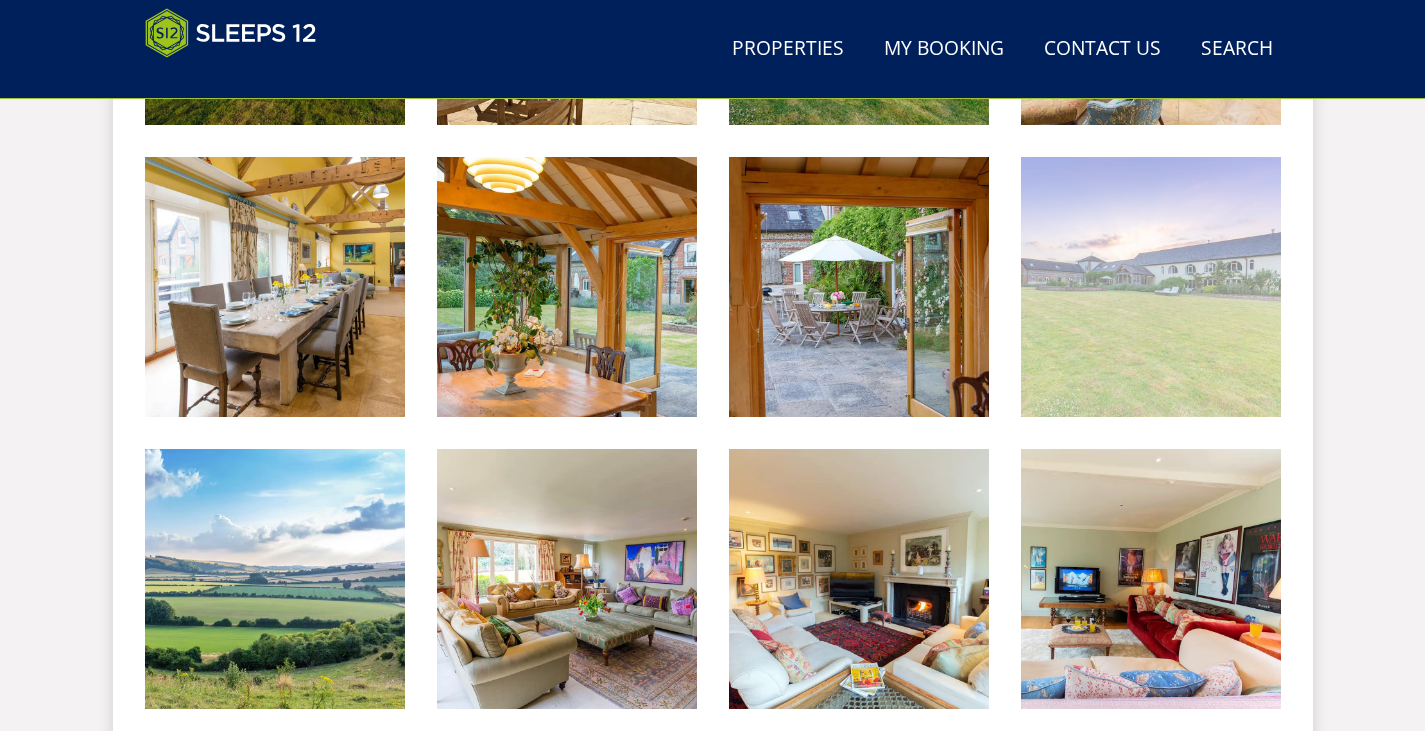 scroll, scrollTop: 1200, scrollLeft: 0, axis: vertical 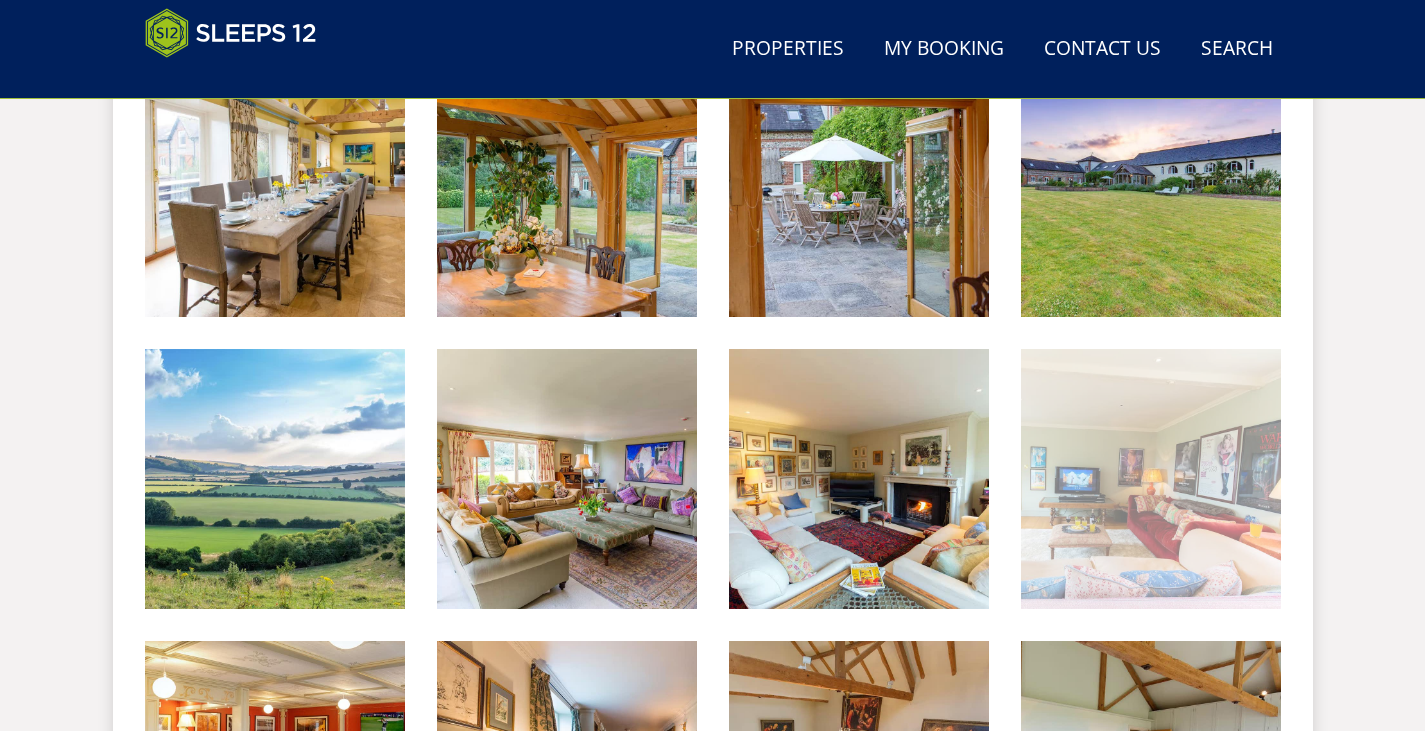 click at bounding box center [1151, 479] 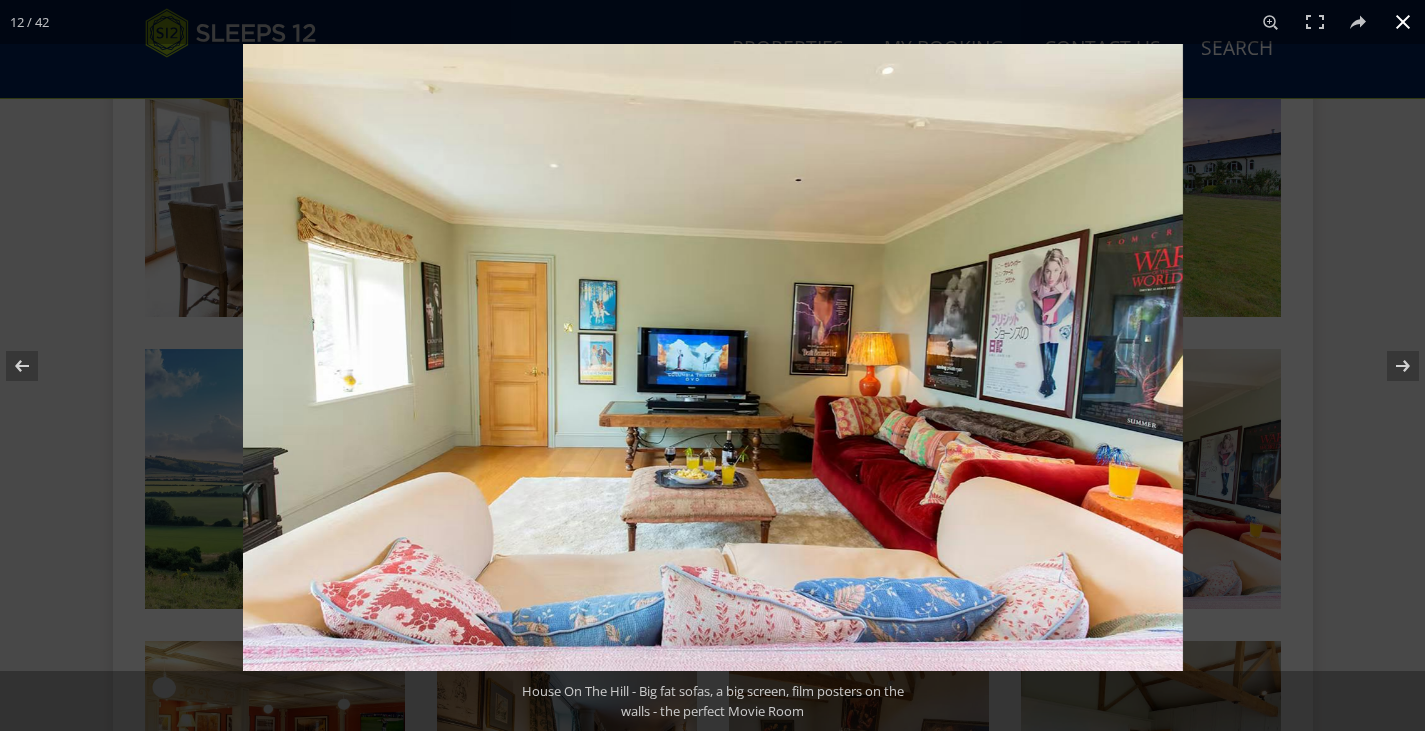 click at bounding box center [1403, 22] 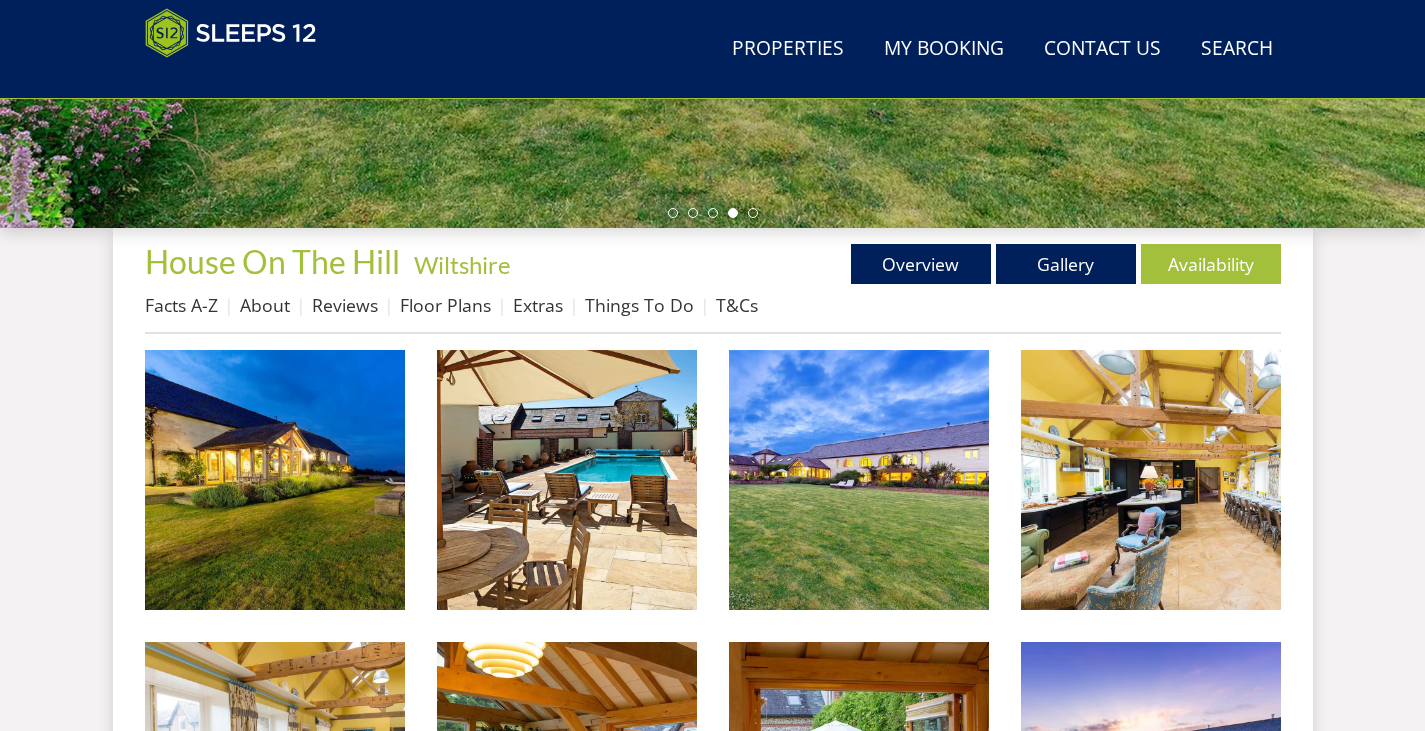 scroll, scrollTop: 300, scrollLeft: 0, axis: vertical 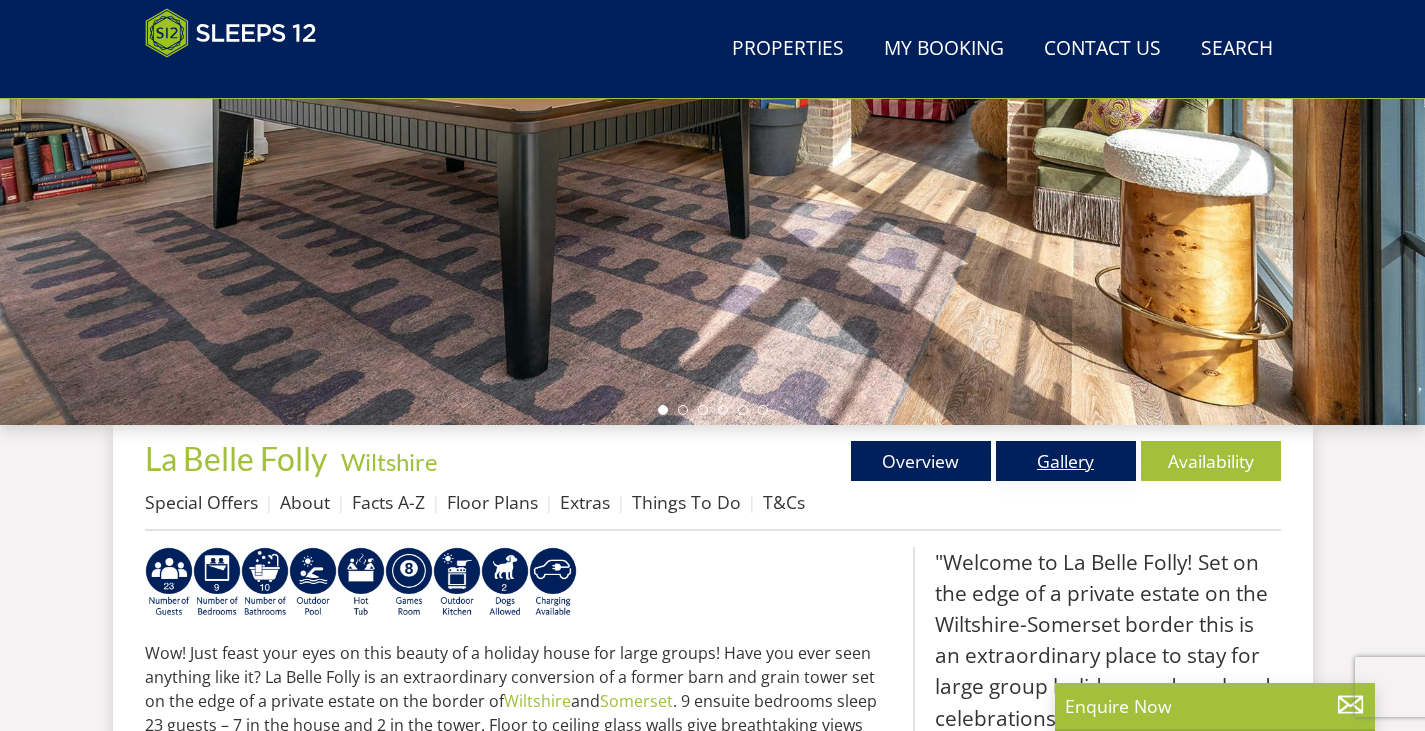 click on "Gallery" at bounding box center (1066, 461) 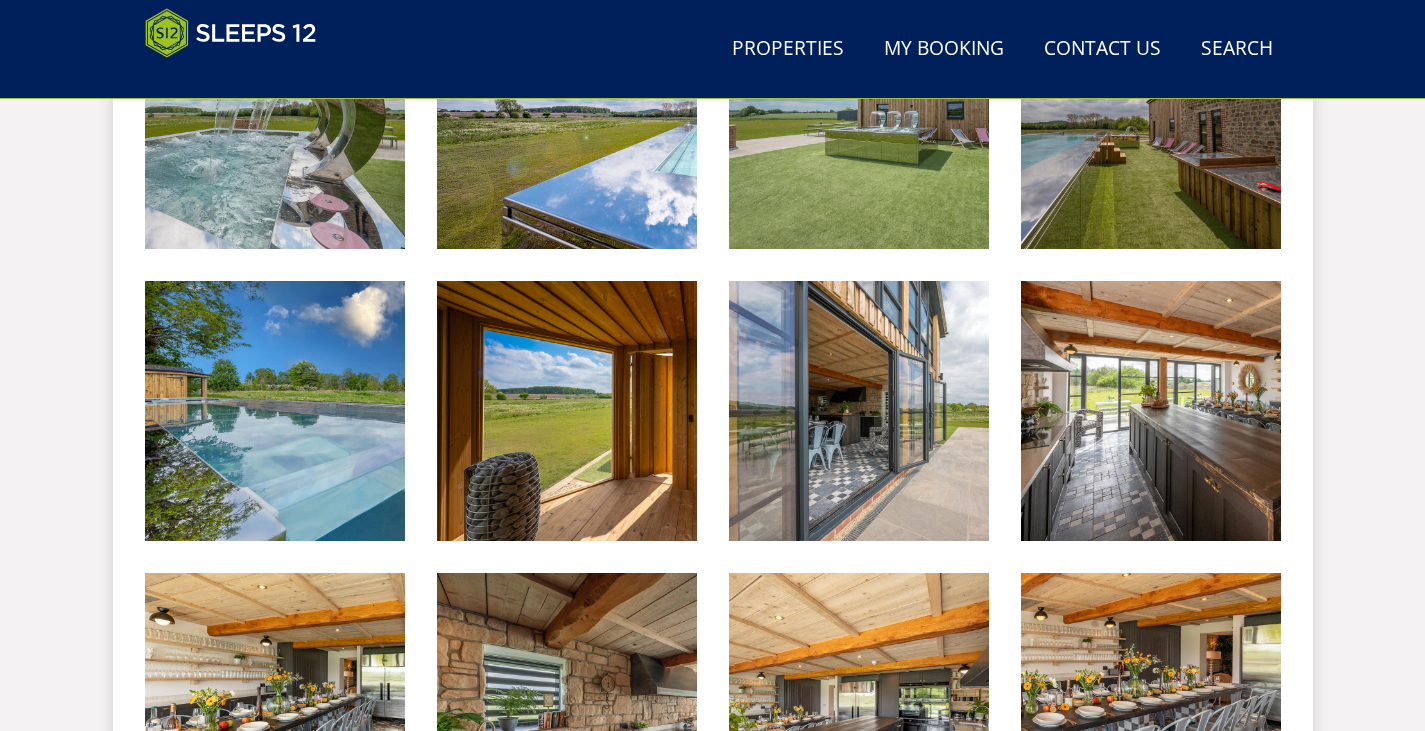 scroll, scrollTop: 1300, scrollLeft: 0, axis: vertical 